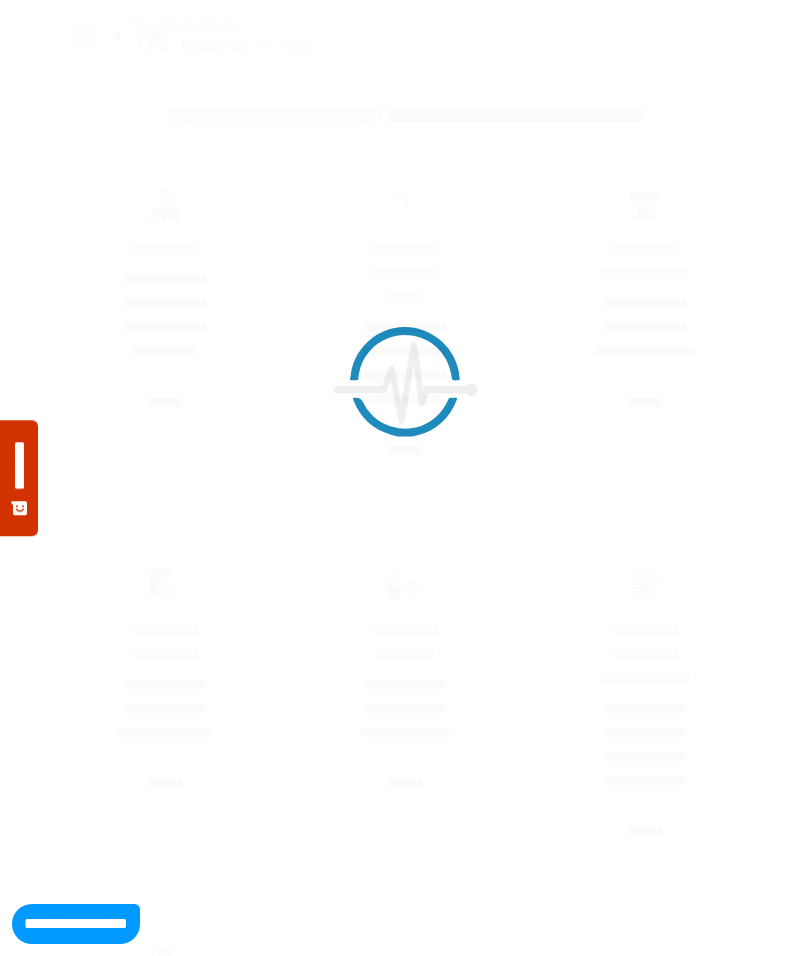 scroll, scrollTop: 0, scrollLeft: 0, axis: both 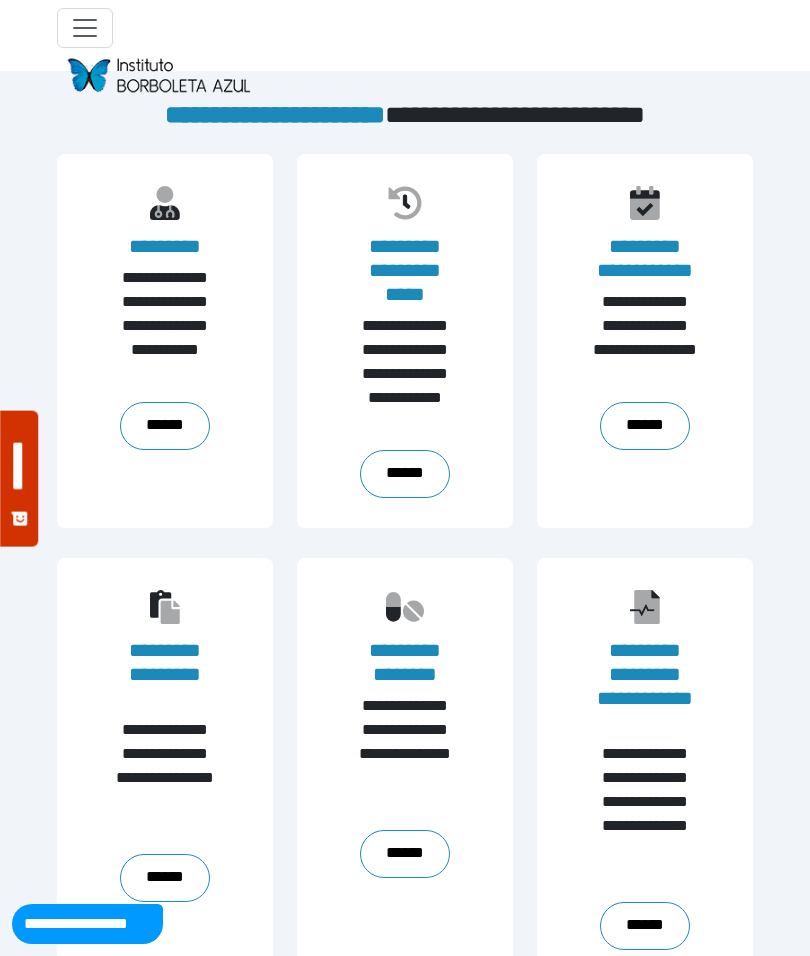 click on "******" at bounding box center (165, 426) 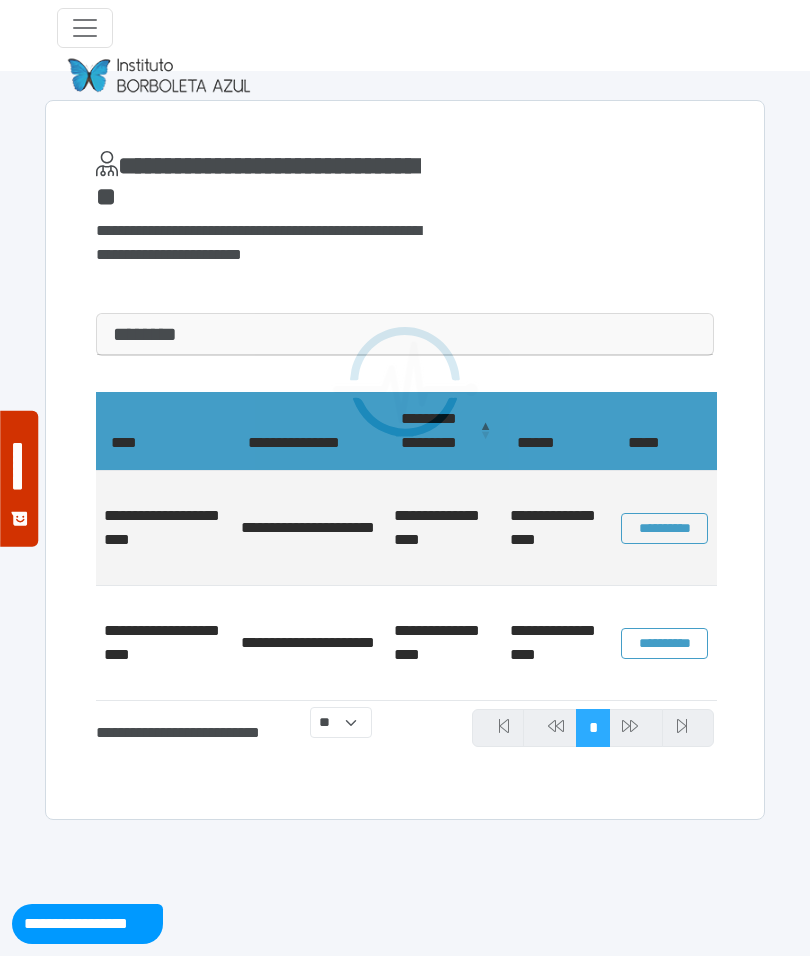 scroll, scrollTop: 0, scrollLeft: 0, axis: both 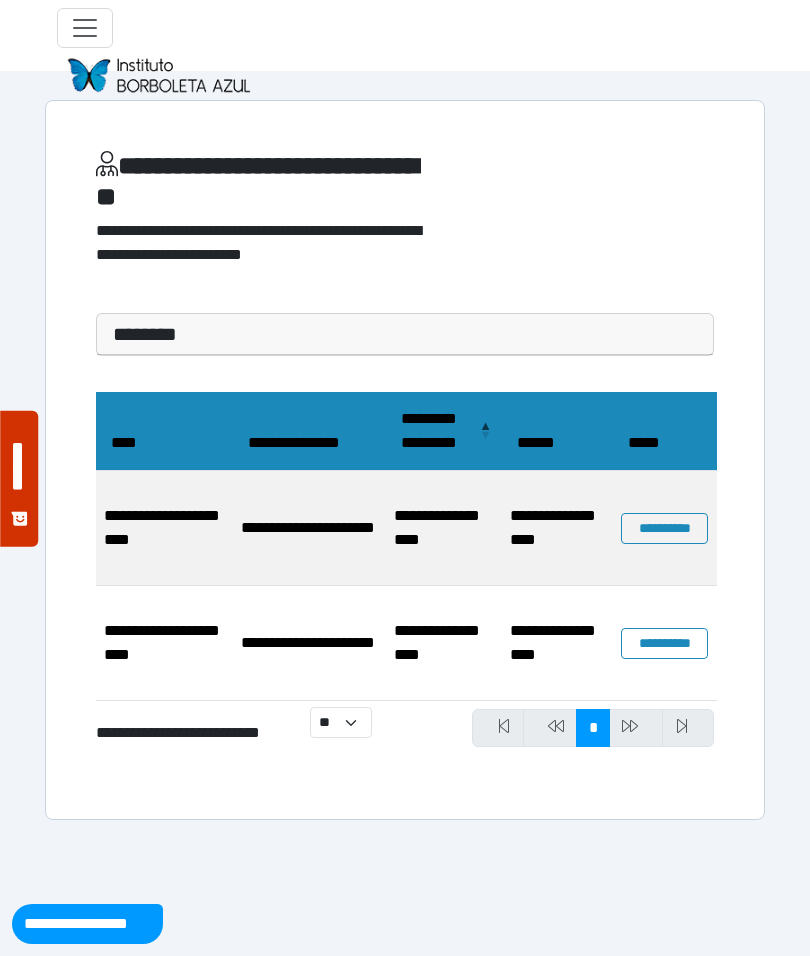 click on "**********" at bounding box center (557, 528) 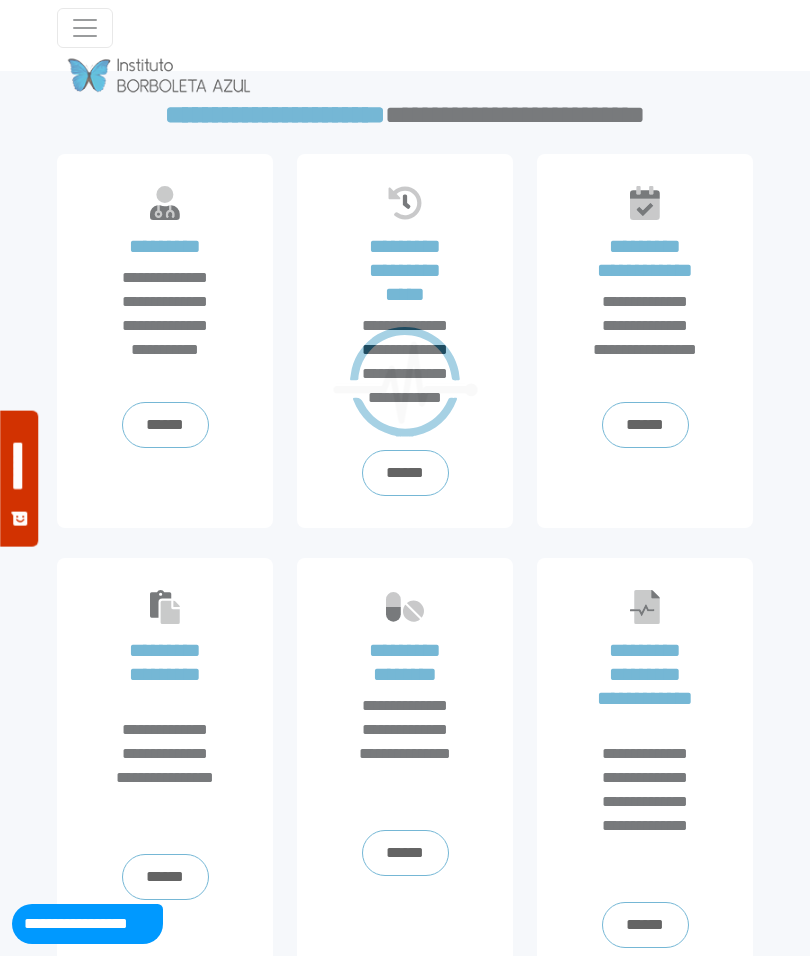 scroll, scrollTop: 0, scrollLeft: 0, axis: both 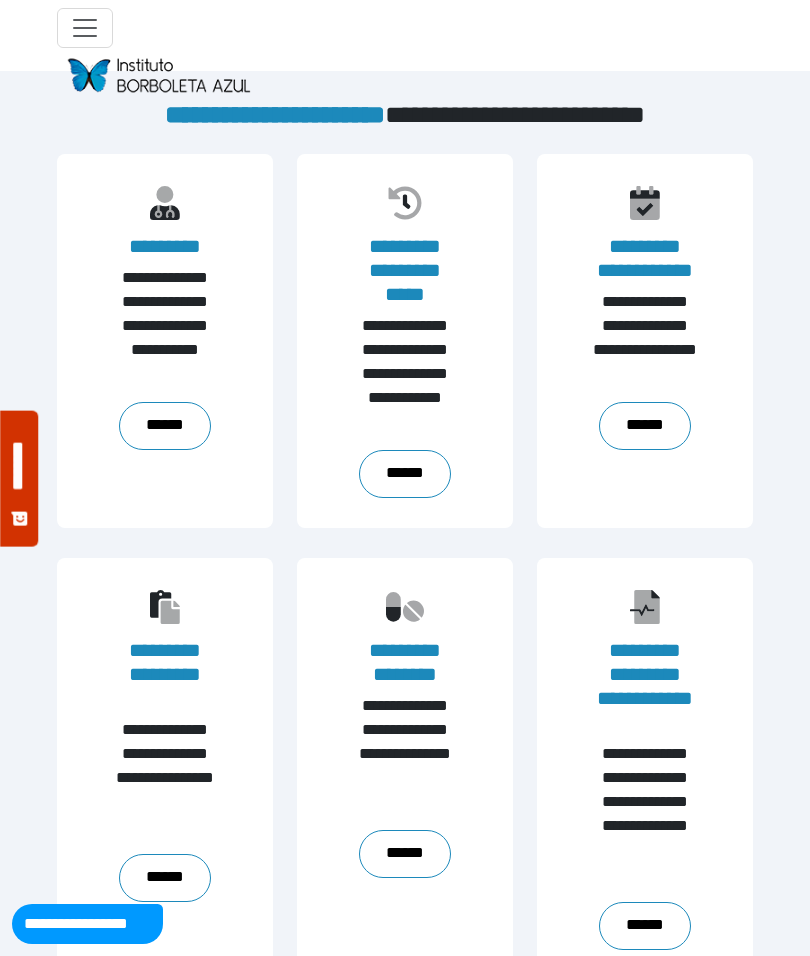 click on "**********" at bounding box center (405, 270) 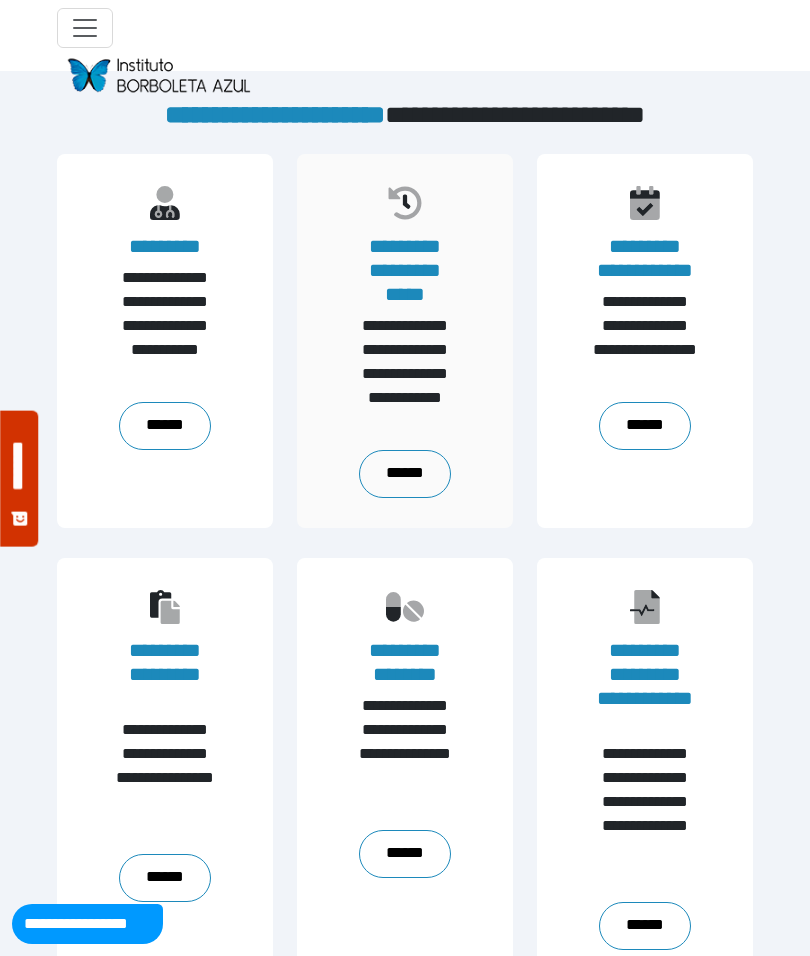 click on "**********" at bounding box center [405, 270] 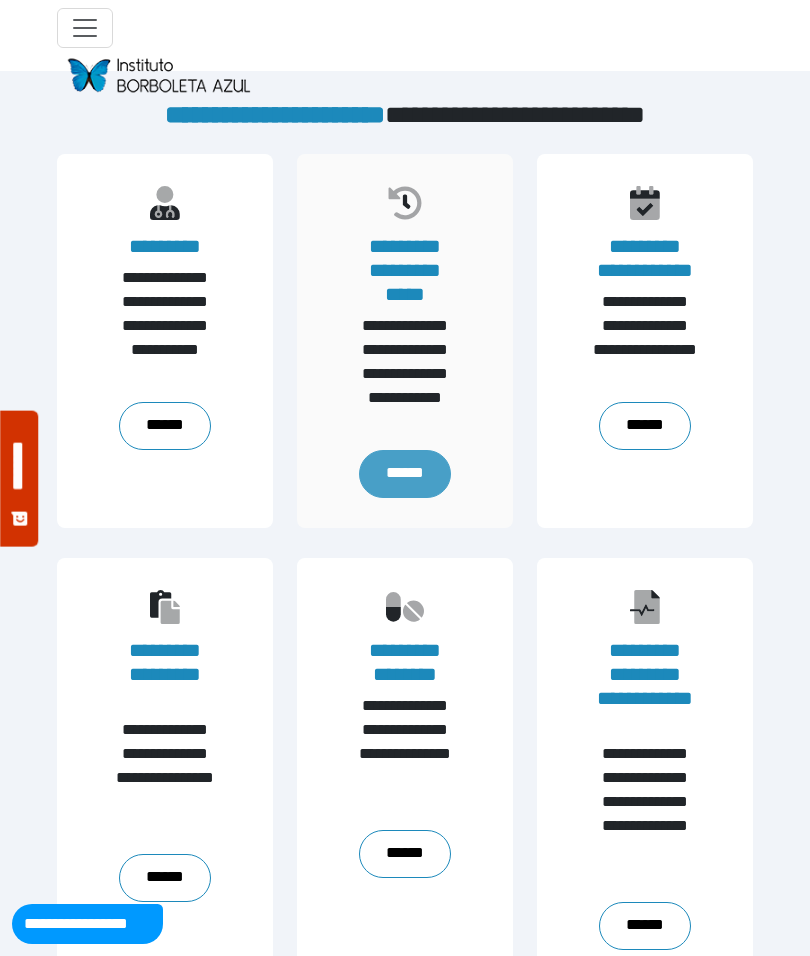 click on "******" at bounding box center (404, 474) 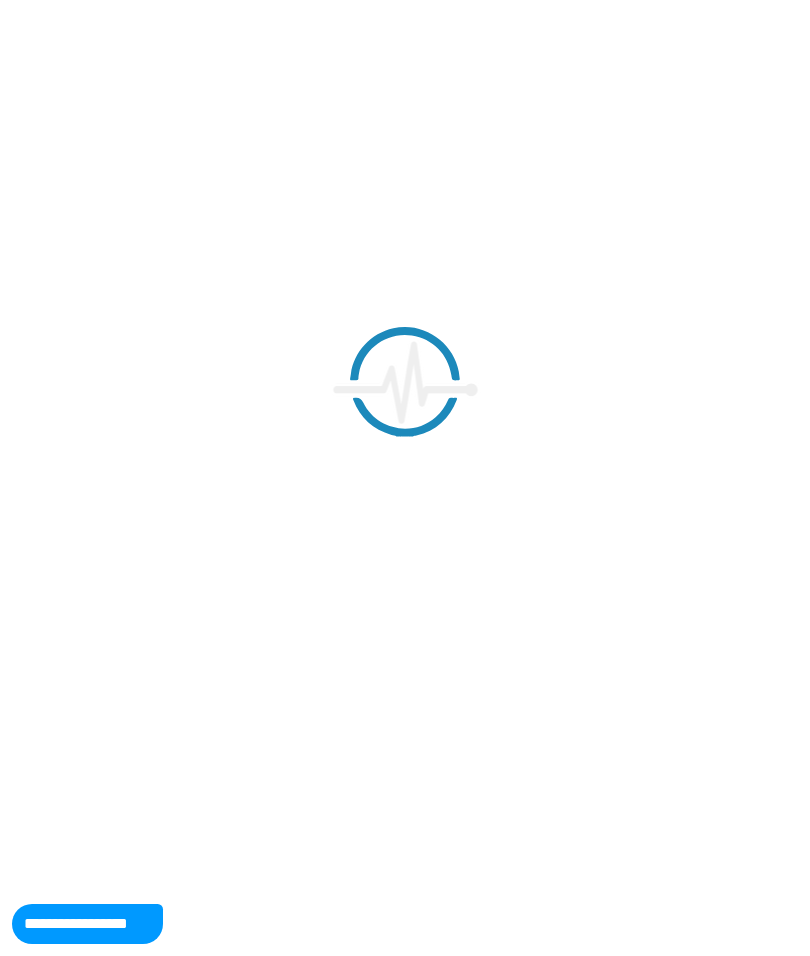 scroll, scrollTop: 0, scrollLeft: 0, axis: both 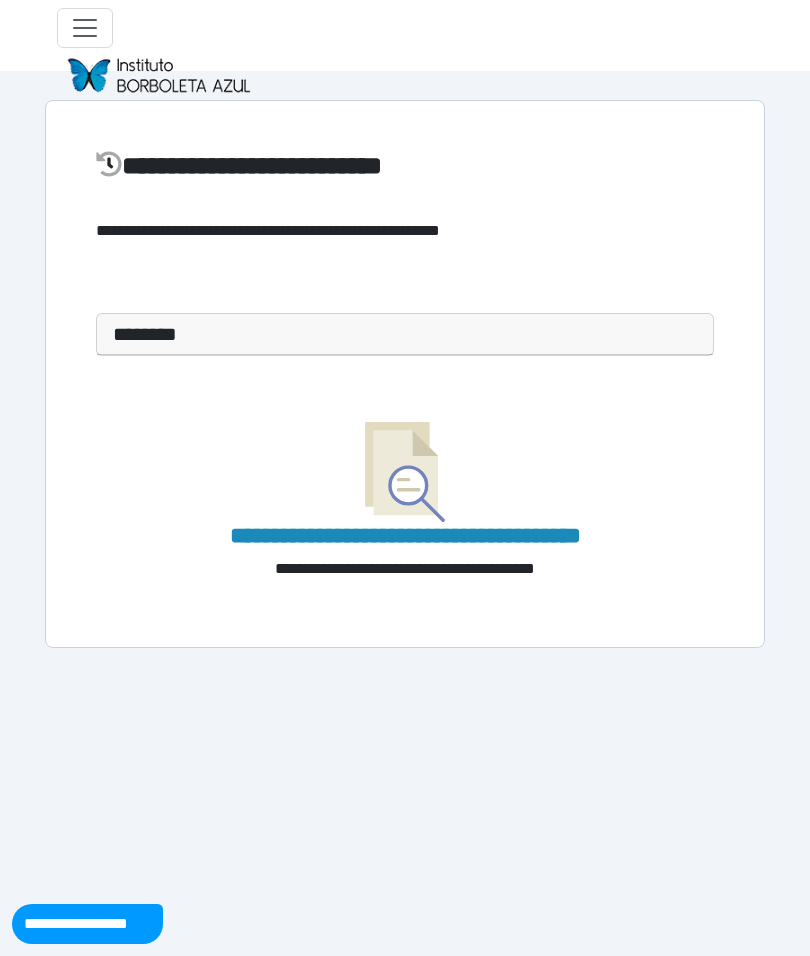 click on "**********" at bounding box center (405, 374) 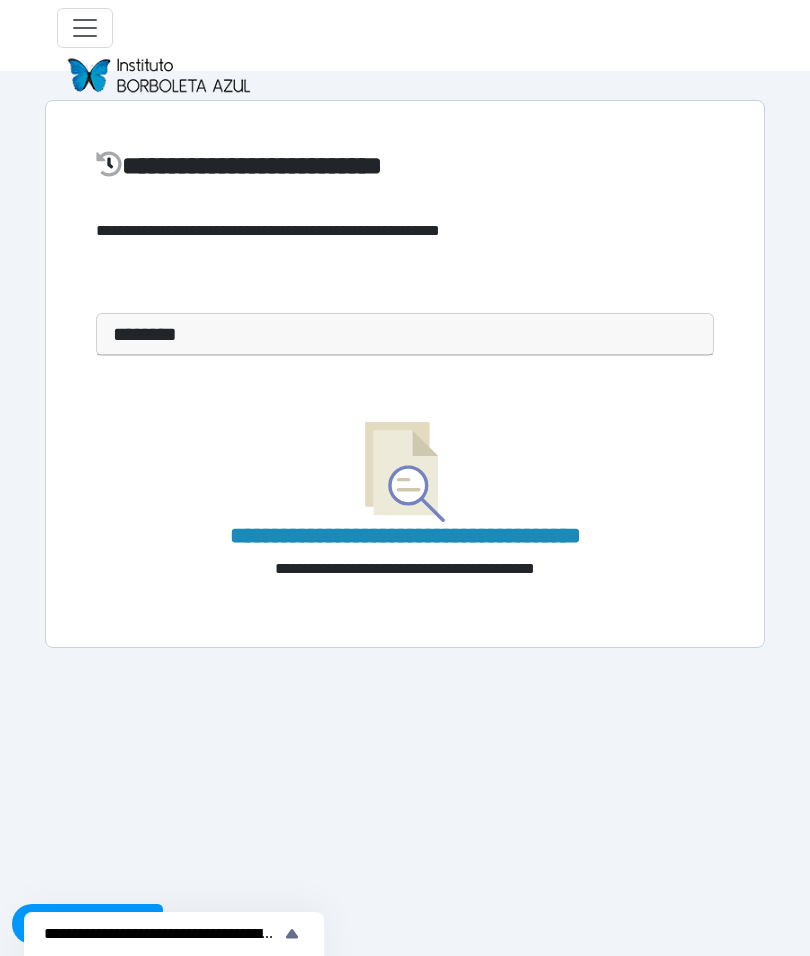 click on "********" at bounding box center [405, 334] 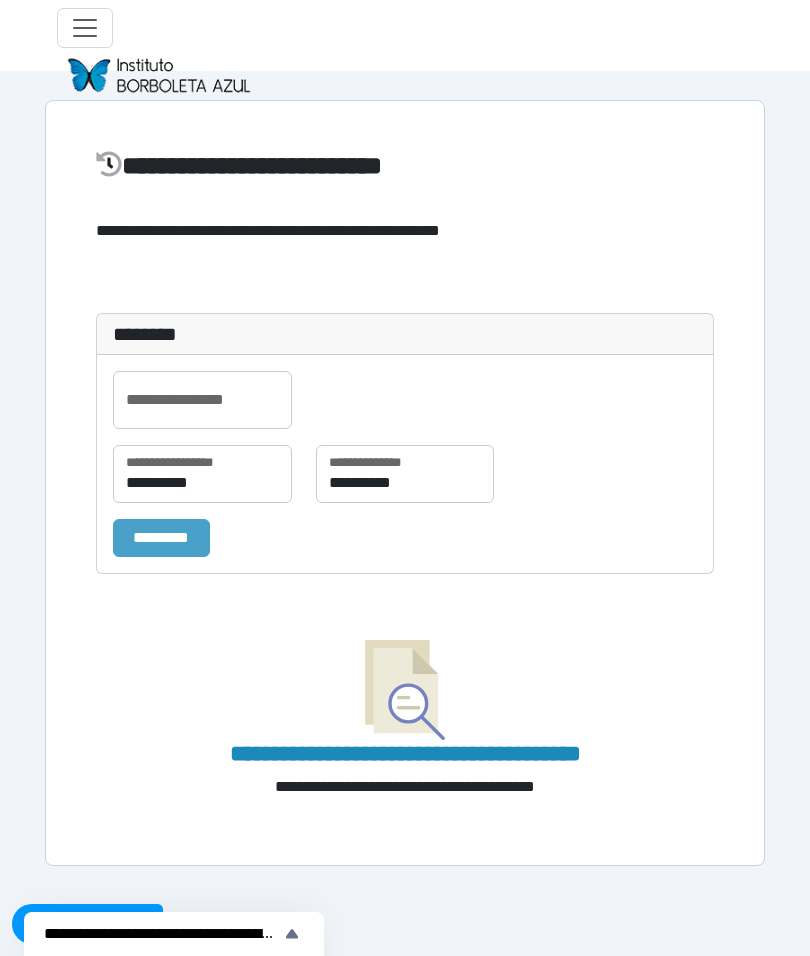 click on "*********" at bounding box center (161, 538) 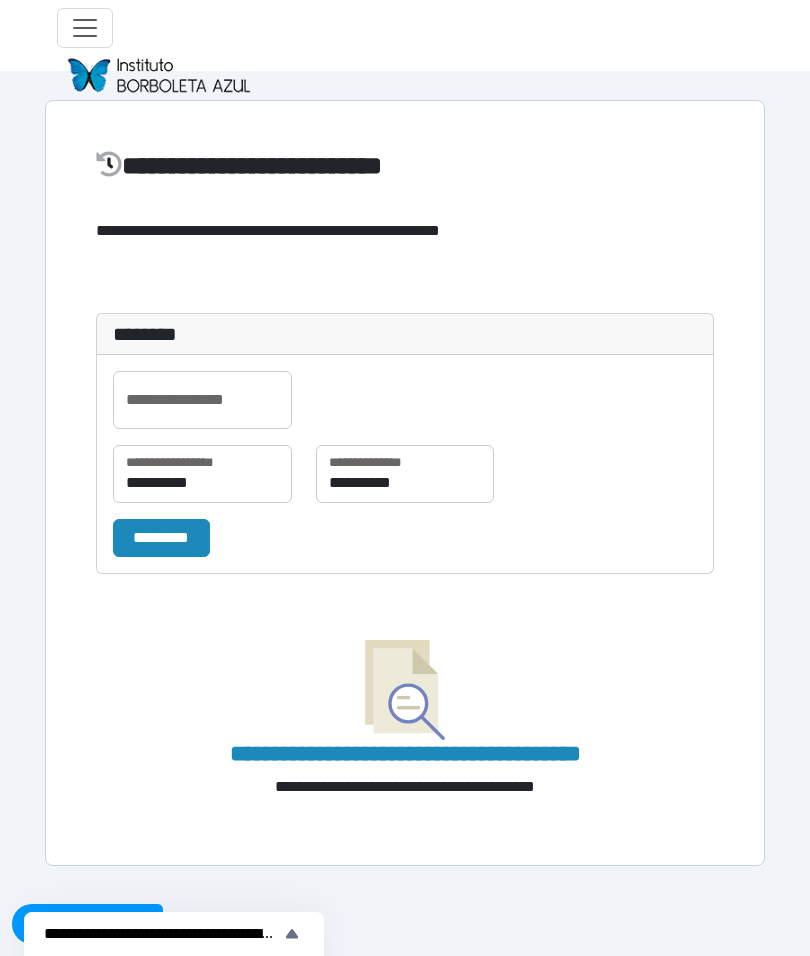click at bounding box center [85, 28] 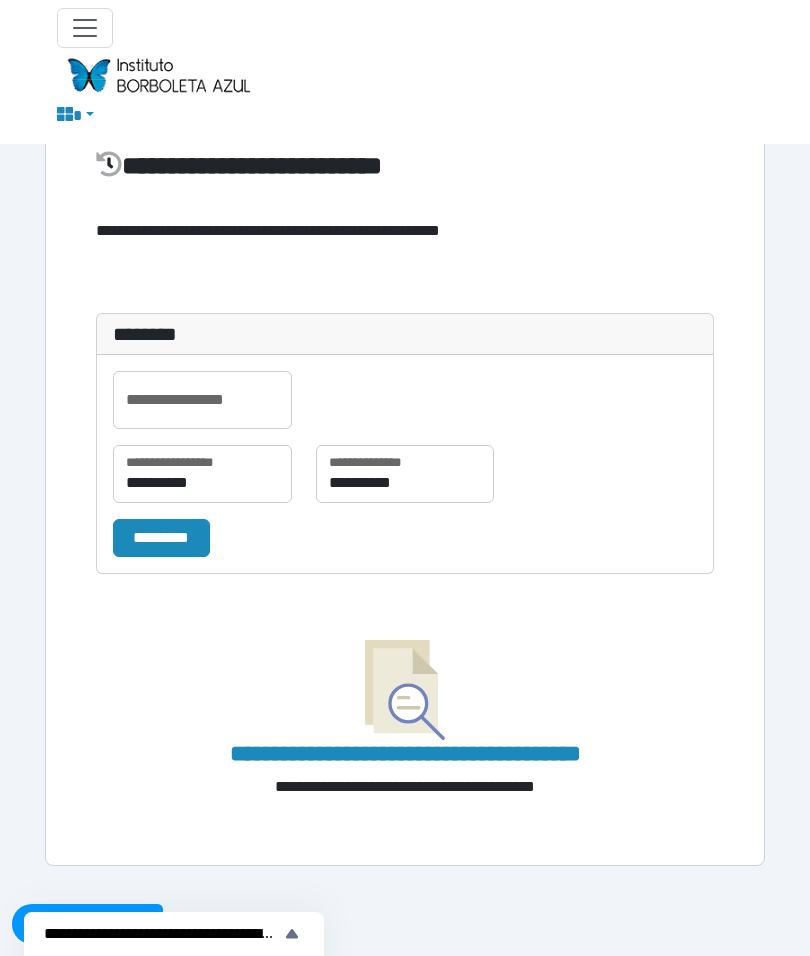 click at bounding box center [158, 75] 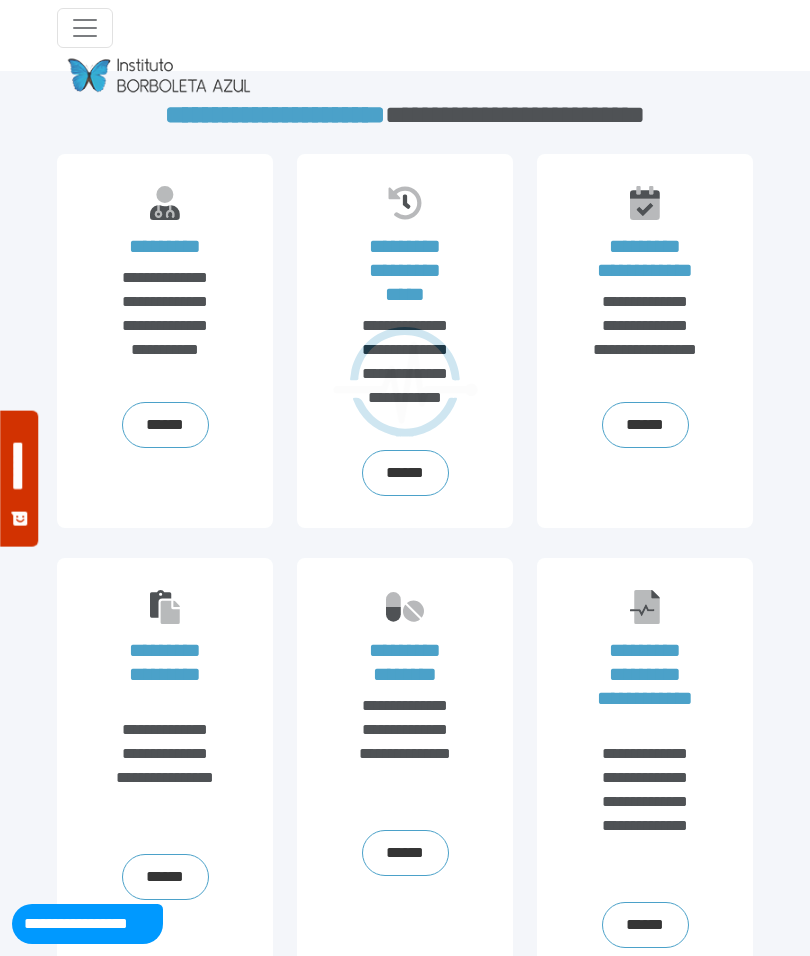 scroll, scrollTop: 0, scrollLeft: 0, axis: both 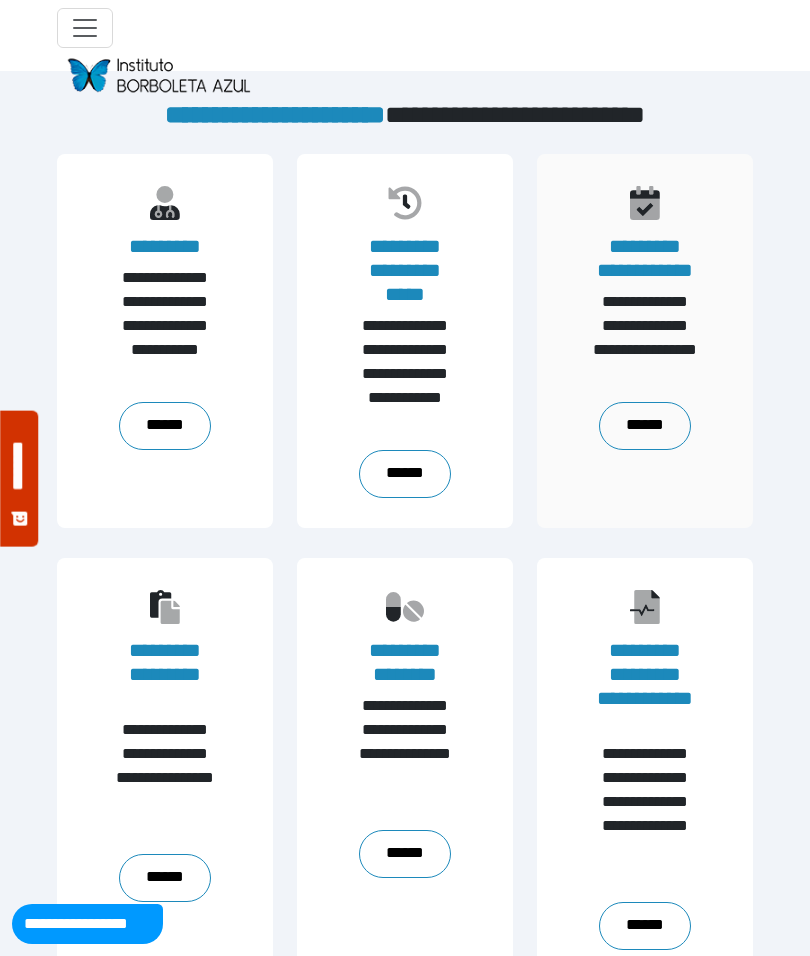 click 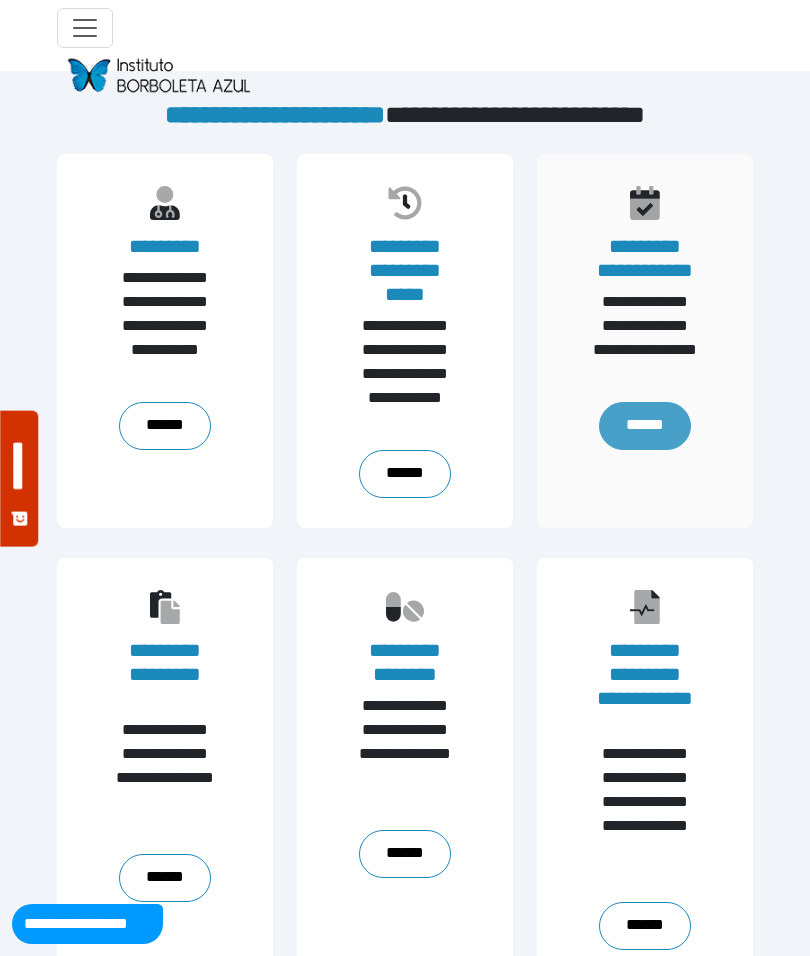 click on "******" at bounding box center [644, 426] 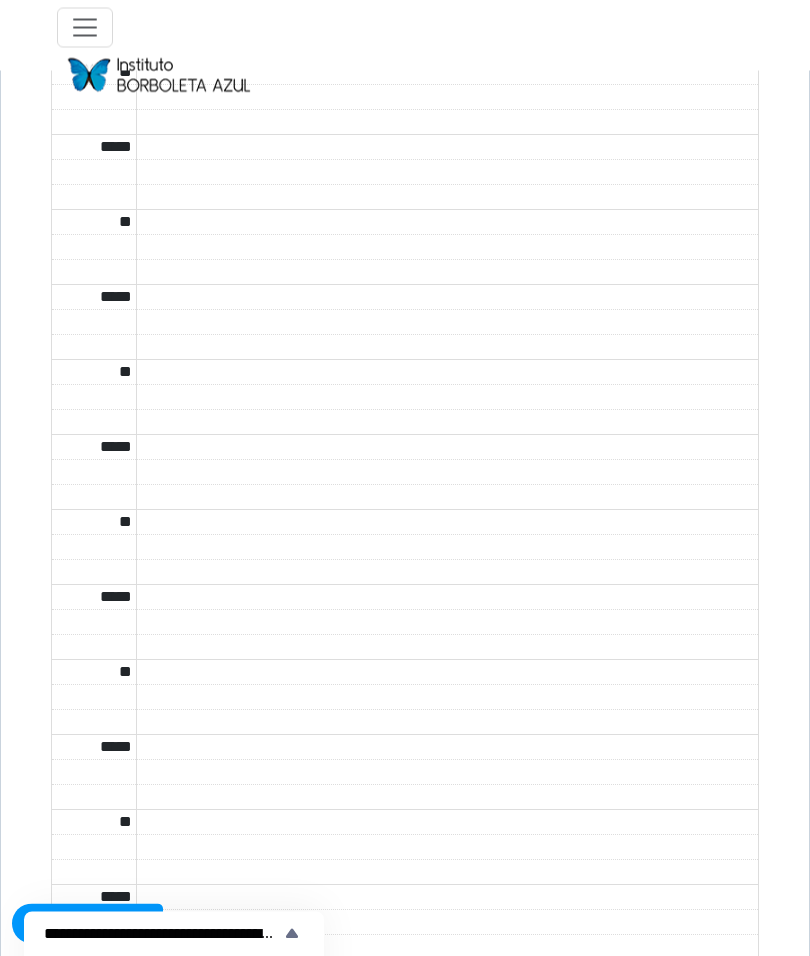 scroll, scrollTop: 200, scrollLeft: 0, axis: vertical 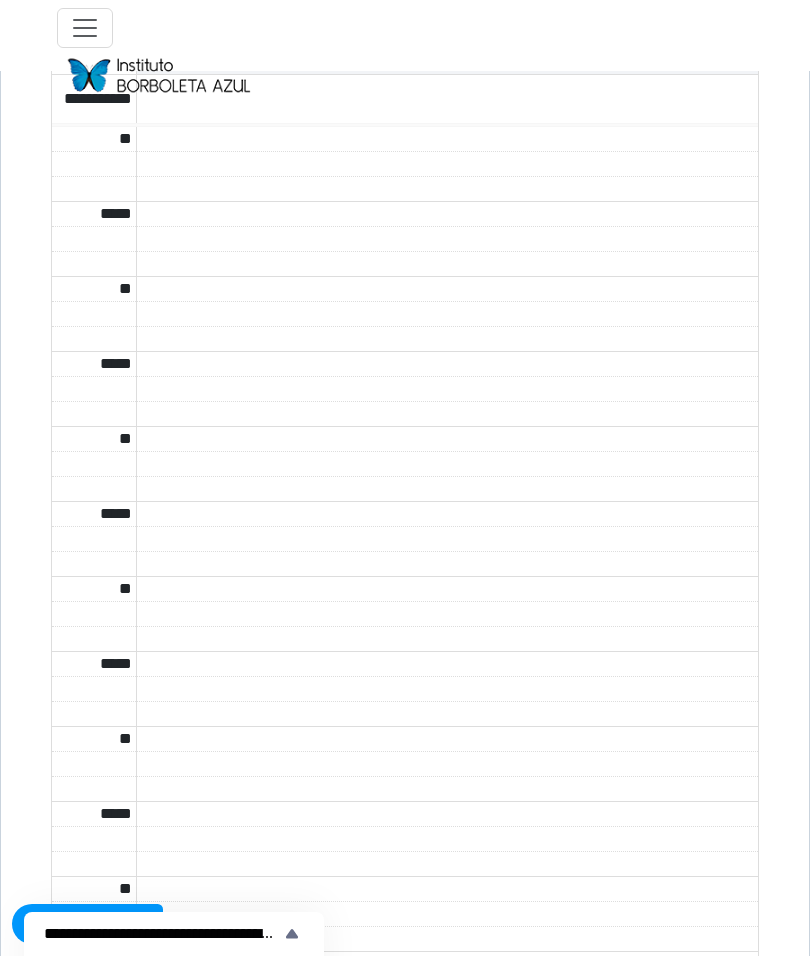 click at bounding box center (158, 75) 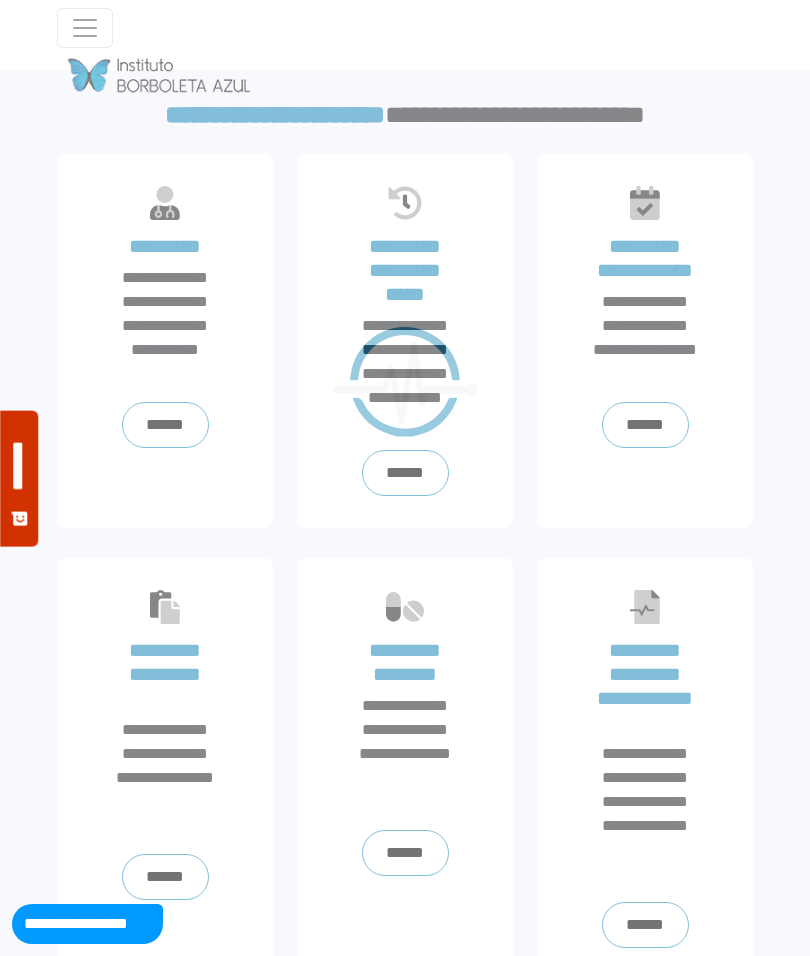 scroll, scrollTop: -11, scrollLeft: 0, axis: vertical 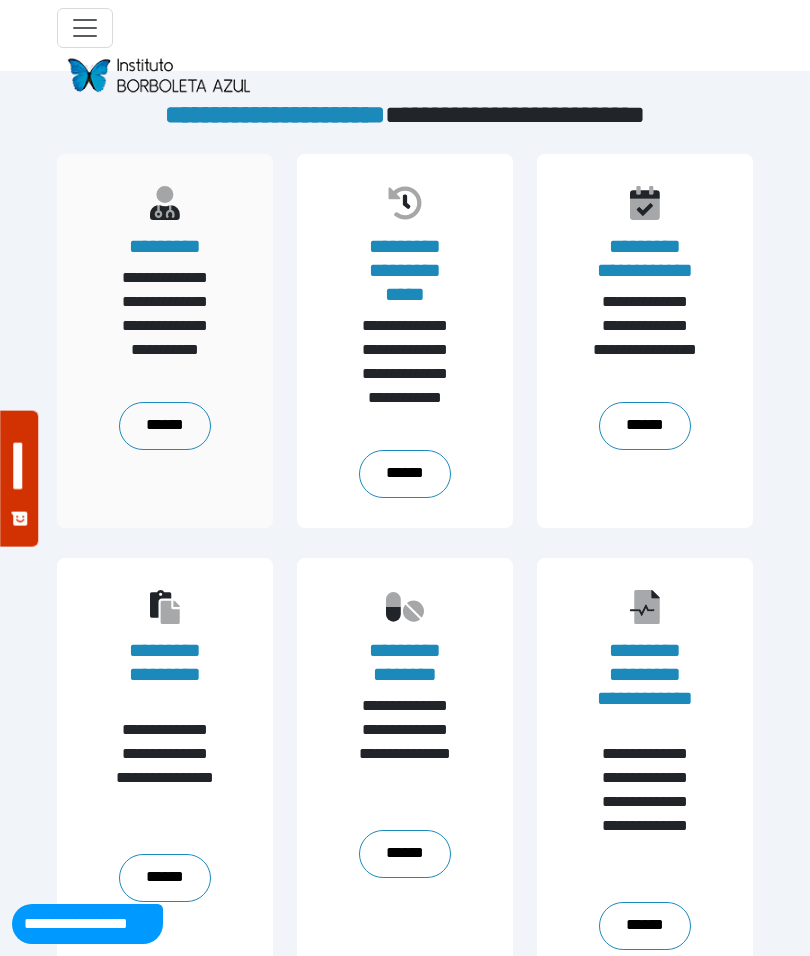 click on "*********" at bounding box center [165, 246] 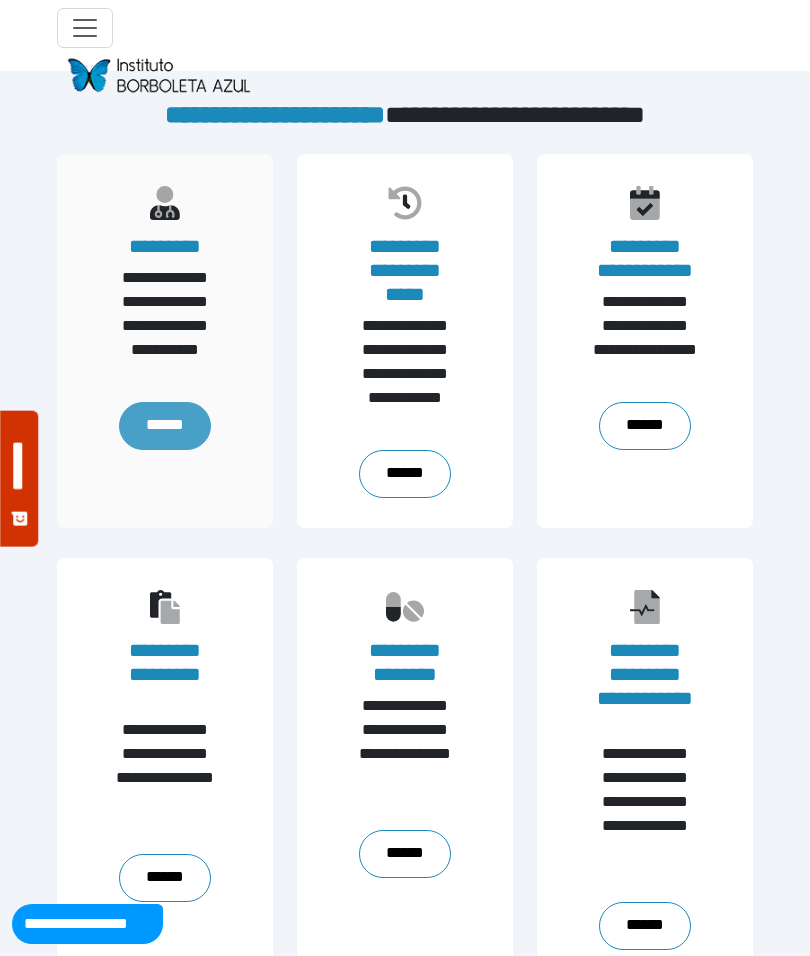 click on "******" at bounding box center [164, 426] 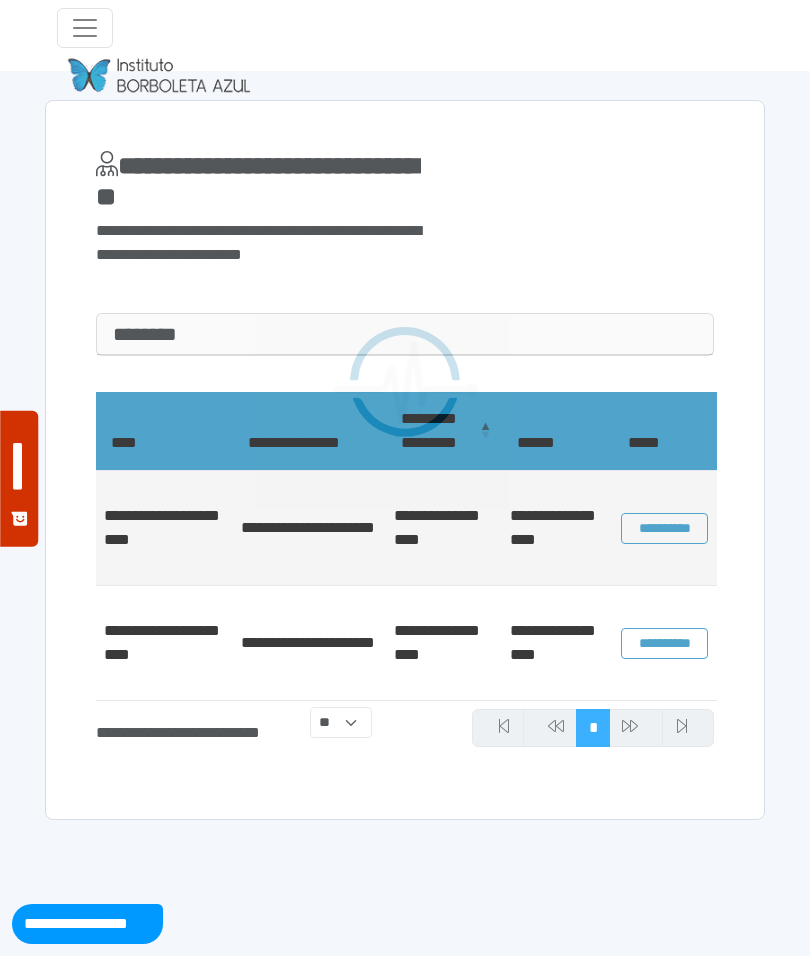 scroll, scrollTop: 0, scrollLeft: 0, axis: both 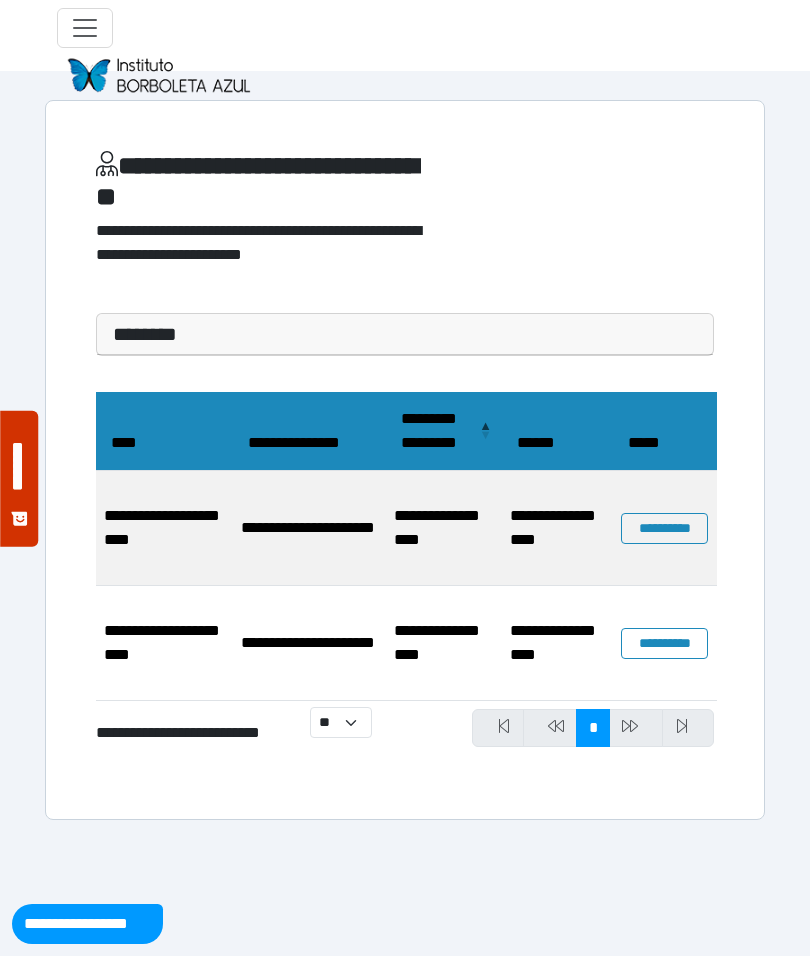 click on "**********" at bounding box center (164, 528) 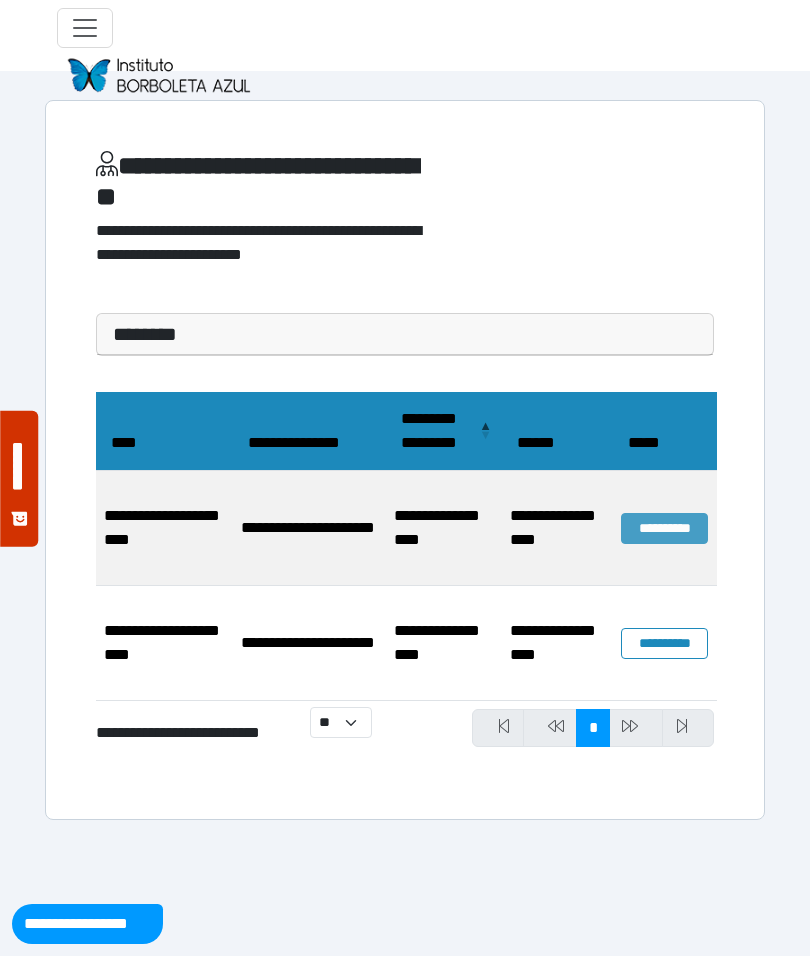 click on "**********" at bounding box center [664, 528] 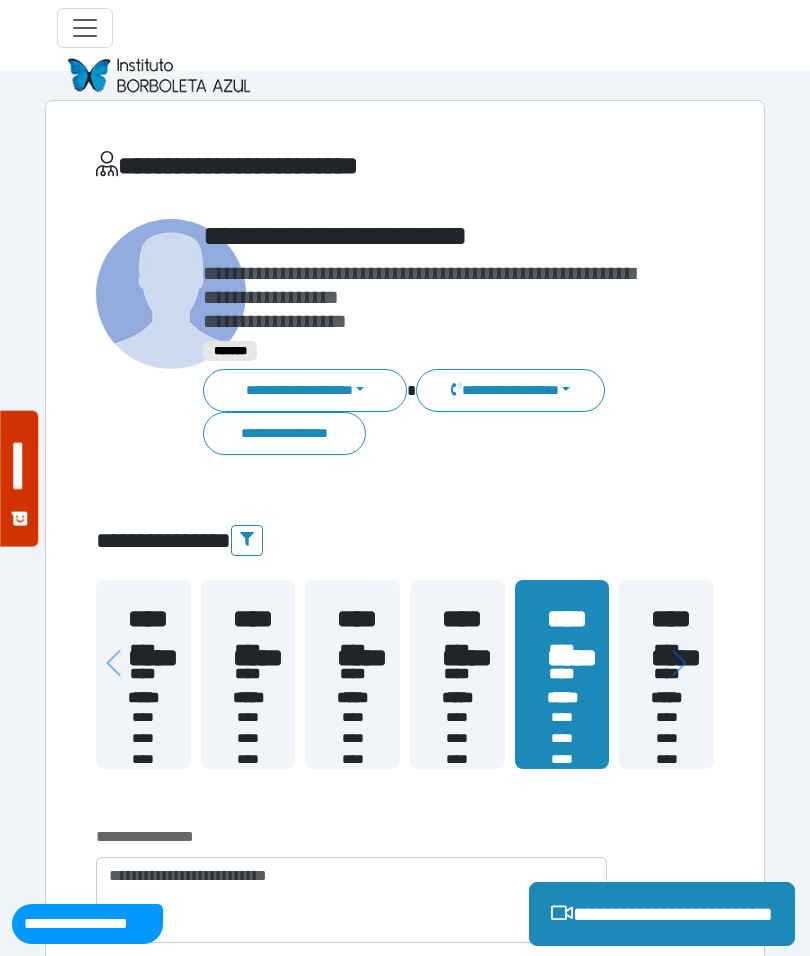 scroll, scrollTop: 0, scrollLeft: 0, axis: both 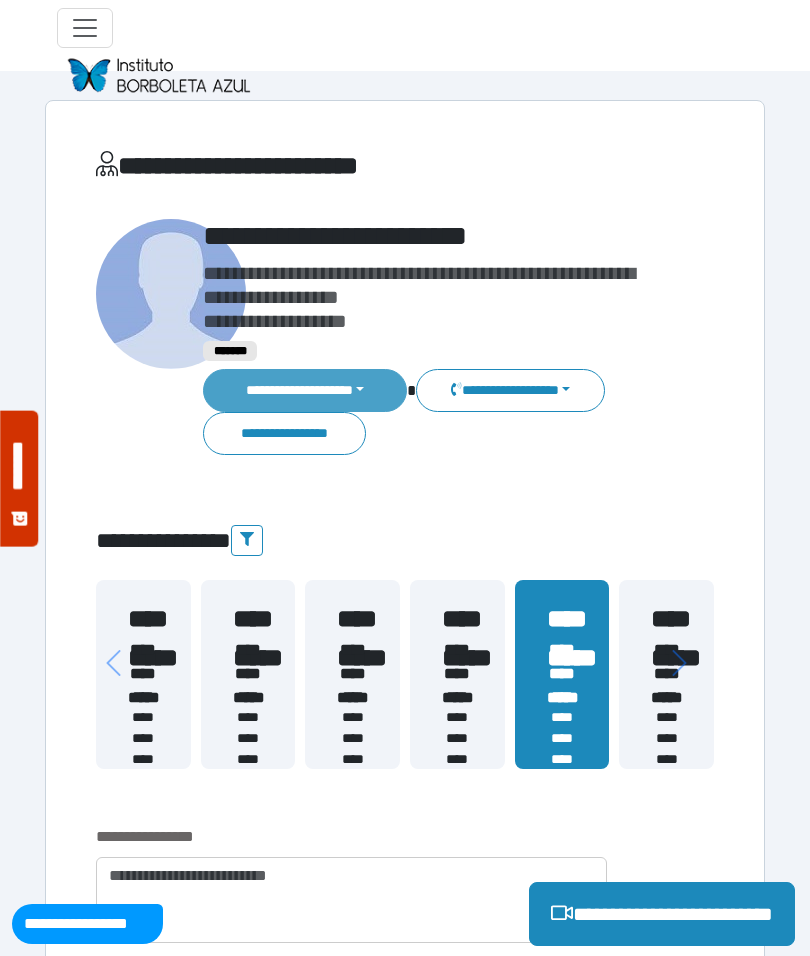 click on "**********" at bounding box center (305, 390) 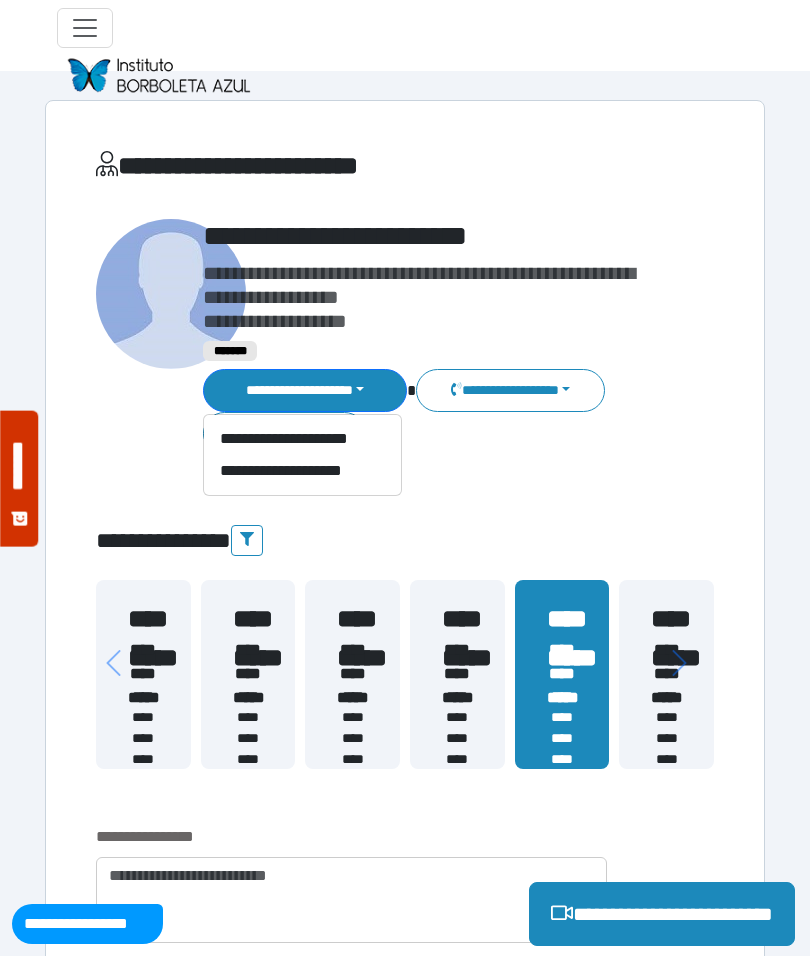 click on "**********" at bounding box center (405, 2364) 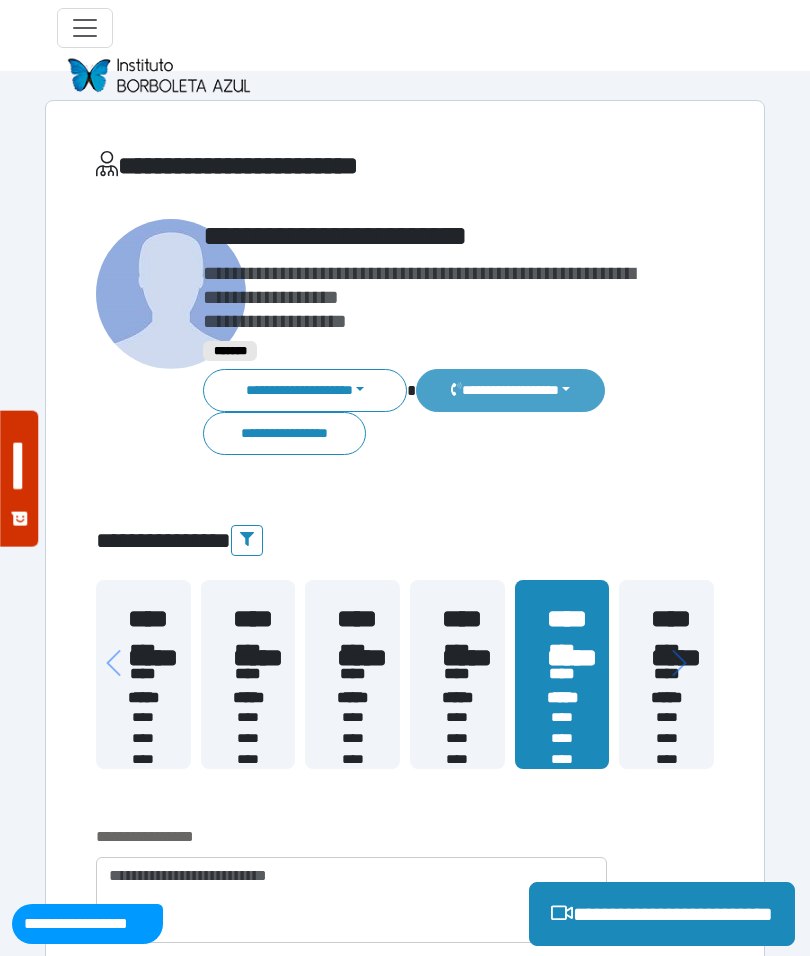 click on "**********" at bounding box center (510, 390) 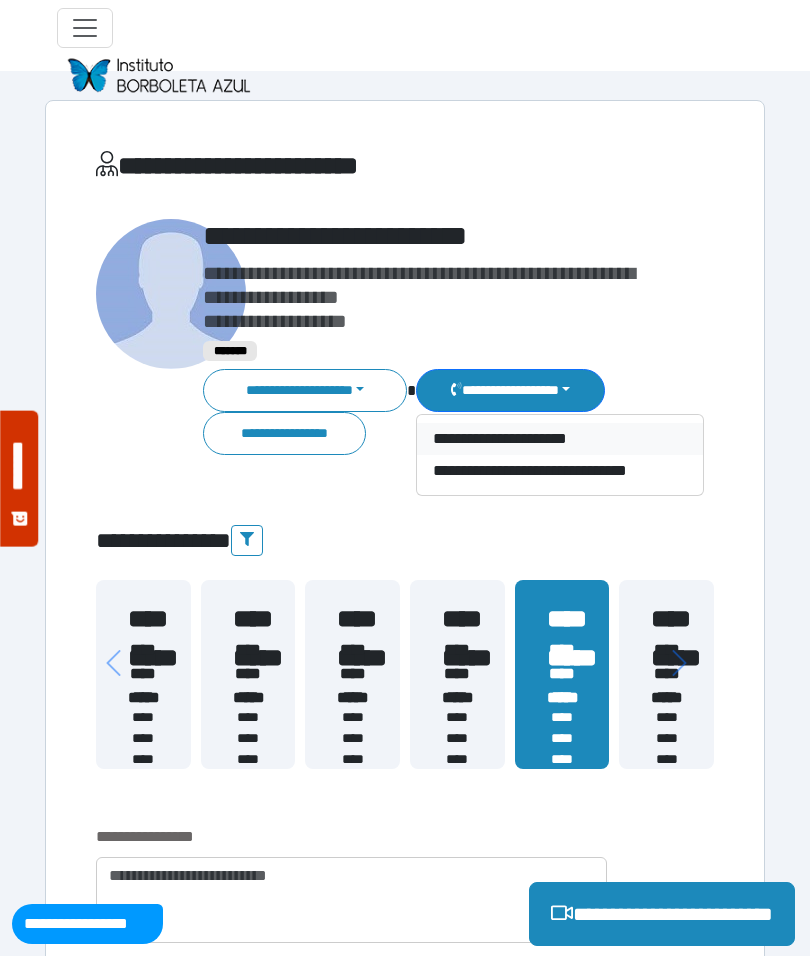 click on "**********" at bounding box center (560, 439) 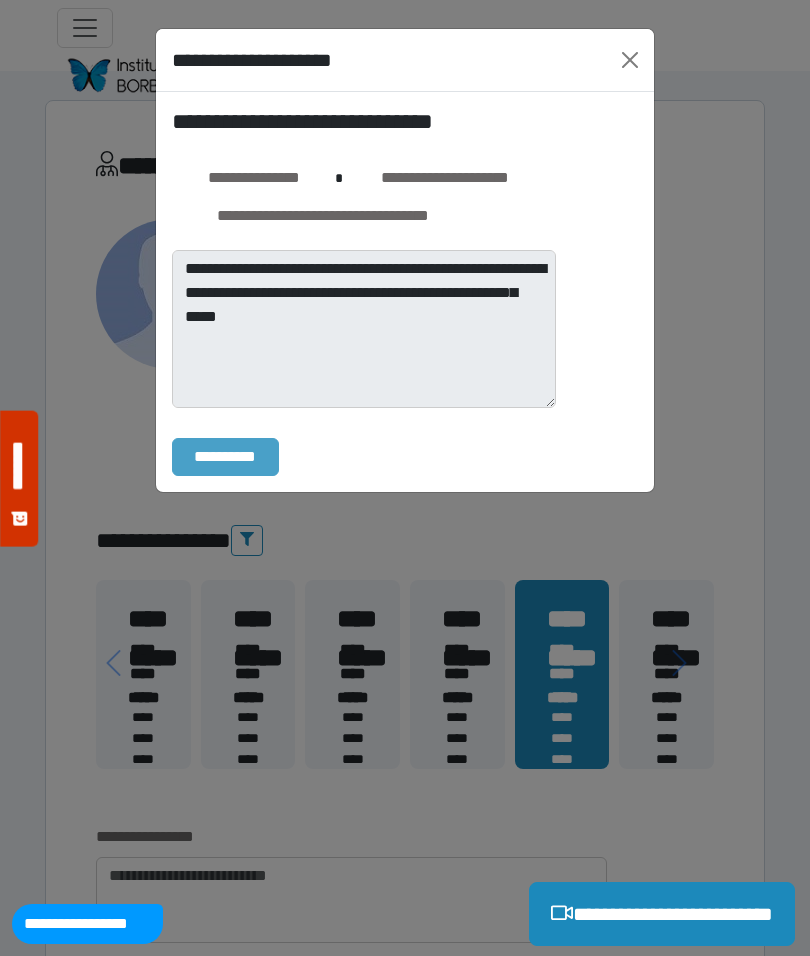 click on "**********" at bounding box center (225, 457) 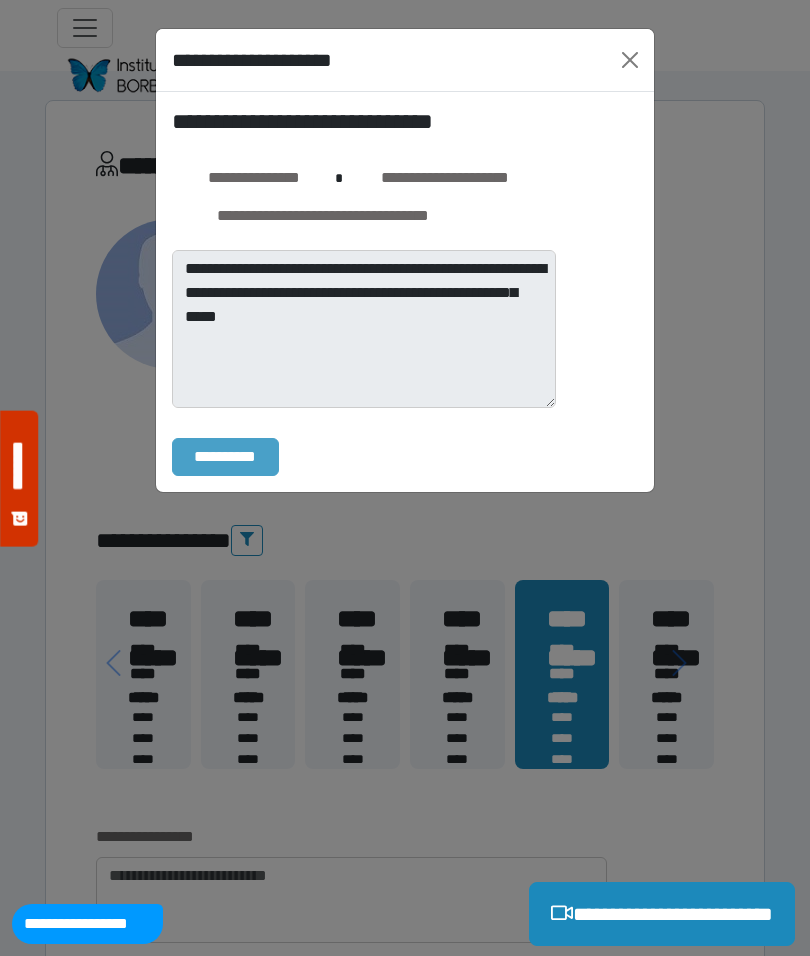 click on "**********" at bounding box center (662, 914) 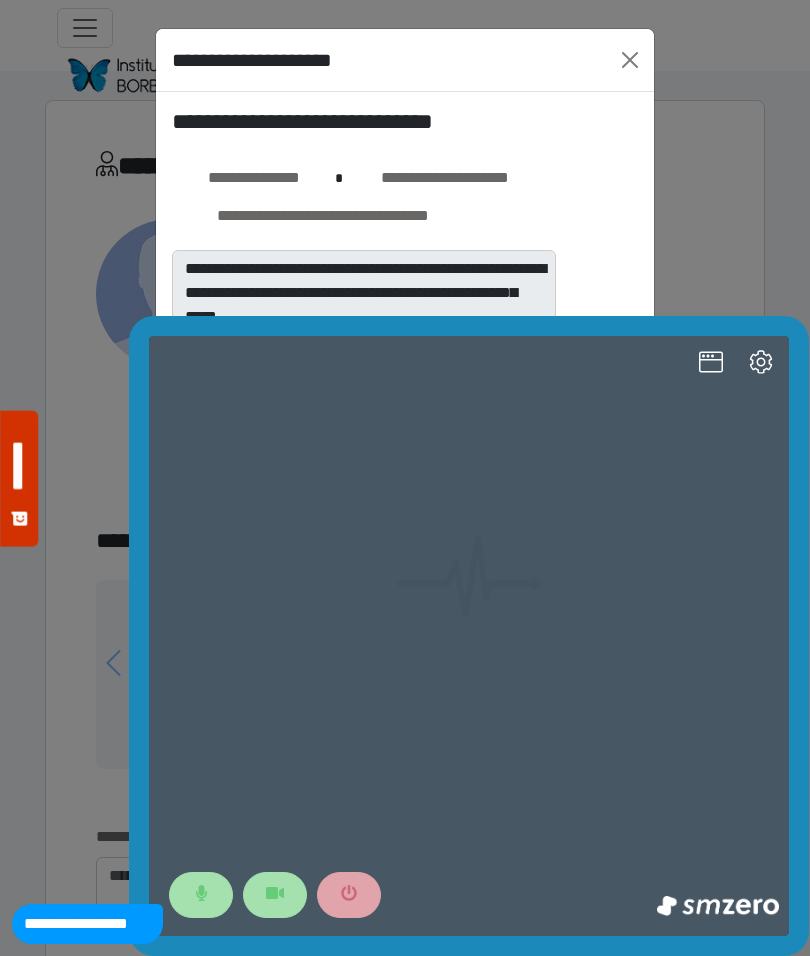 scroll, scrollTop: 0, scrollLeft: 0, axis: both 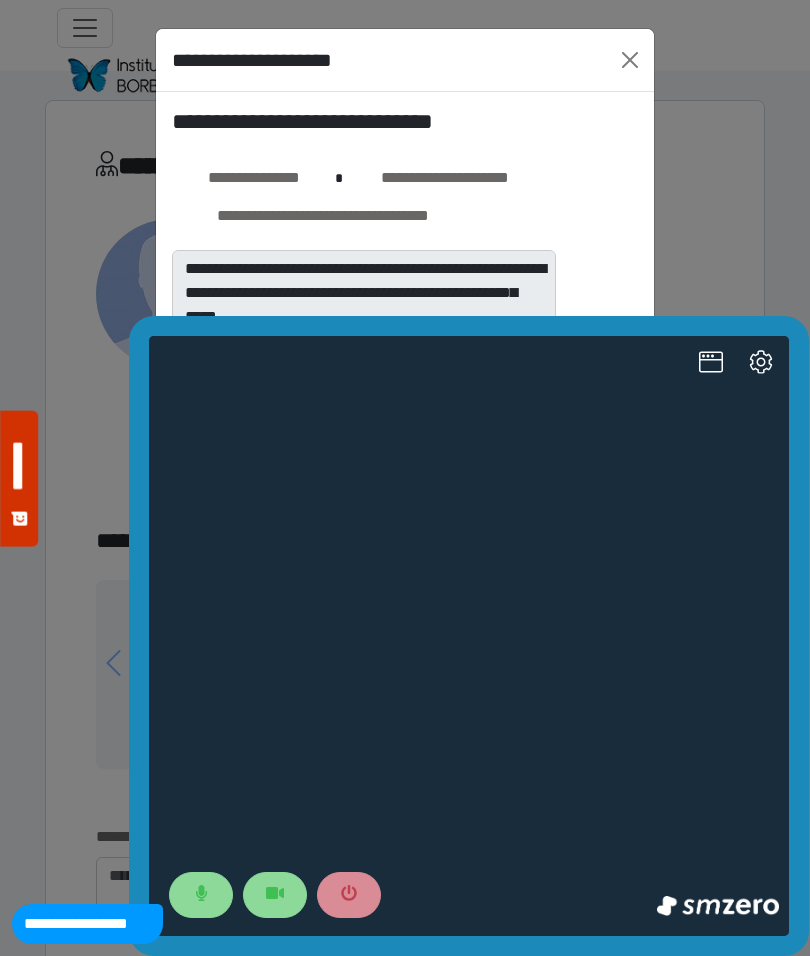 click on "**********" at bounding box center [444, 178] 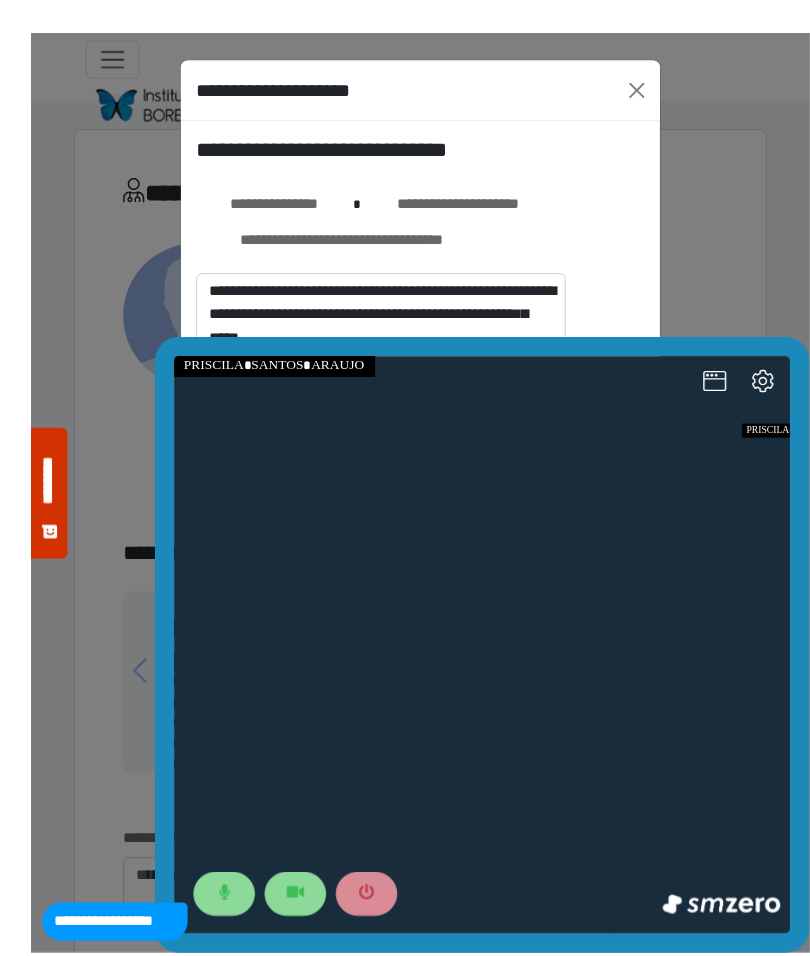 scroll, scrollTop: 6, scrollLeft: 0, axis: vertical 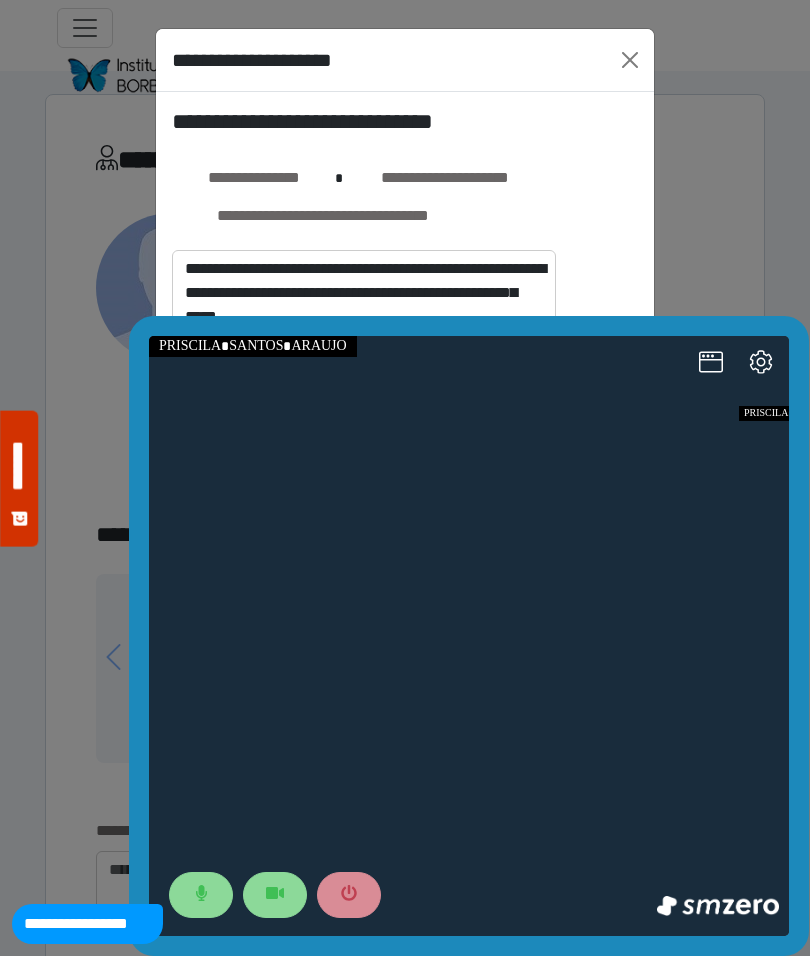 click on "**********" at bounding box center (405, 121) 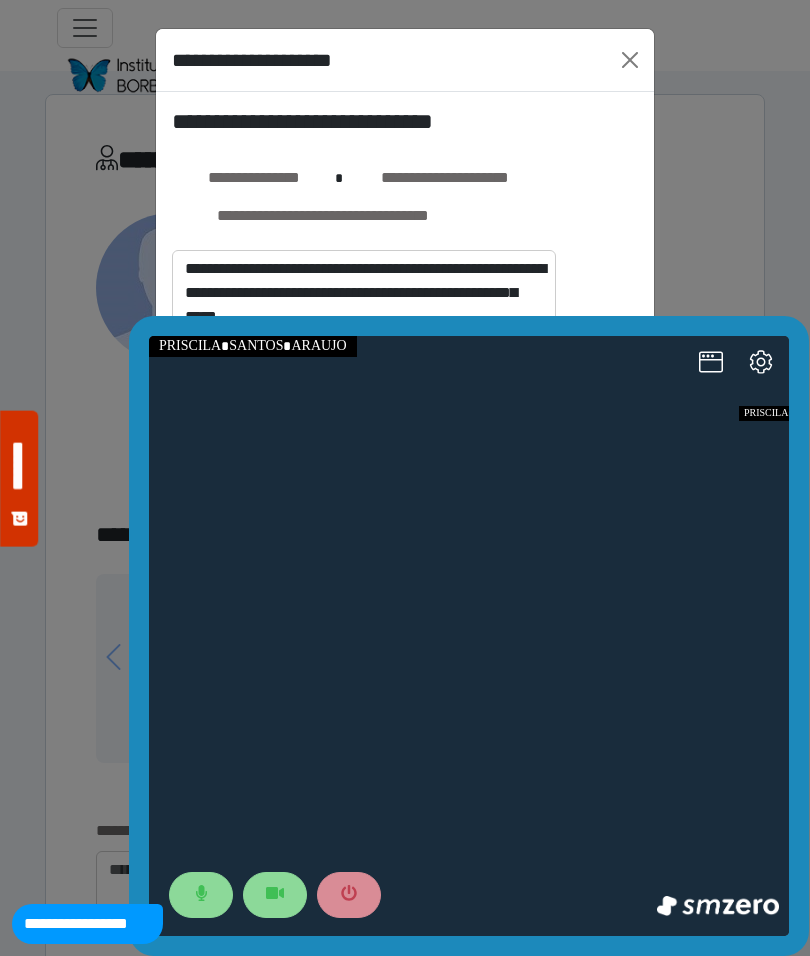 click on "**********" at bounding box center [405, 60] 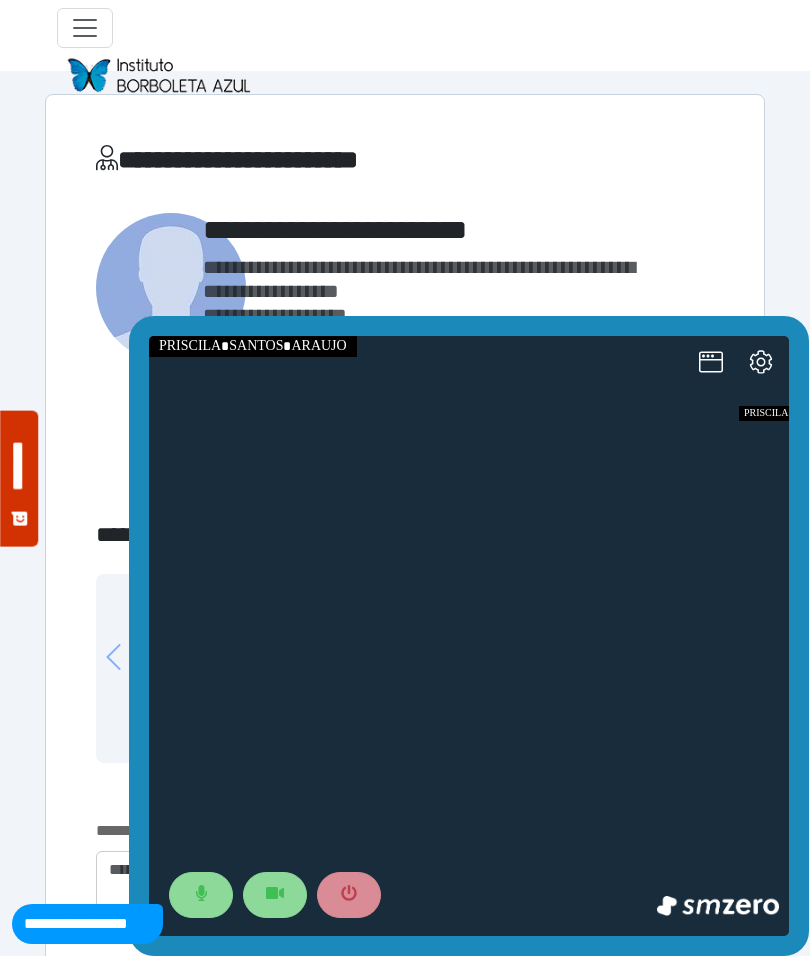 click on "**********" at bounding box center [405, 2358] 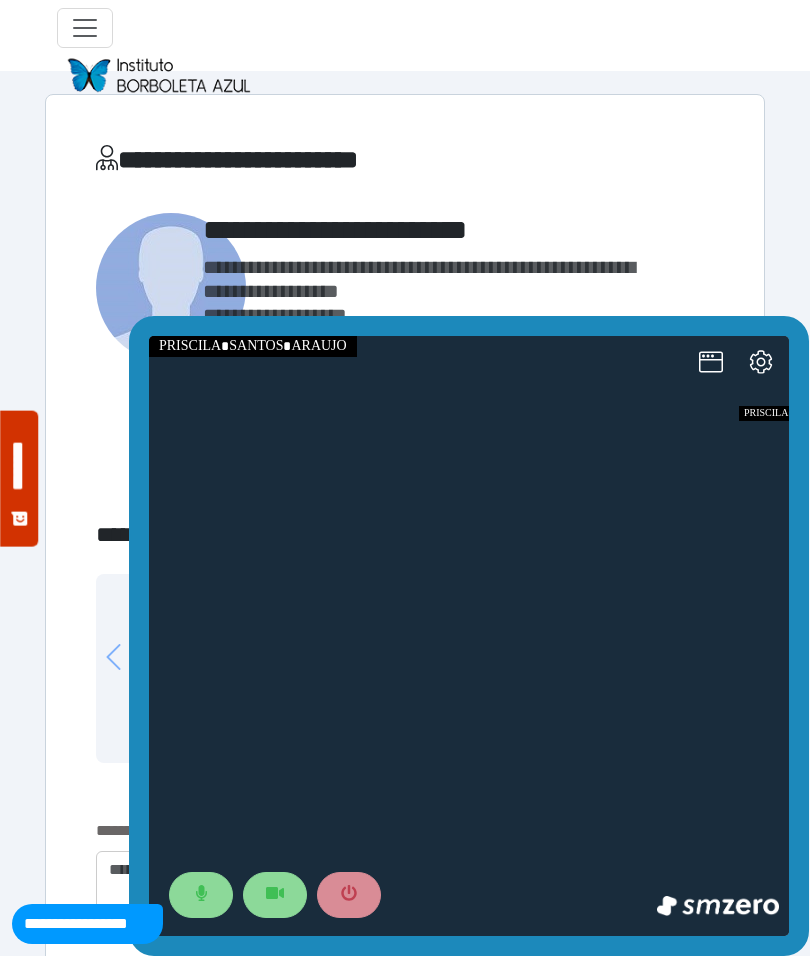 click at bounding box center (275, 895) 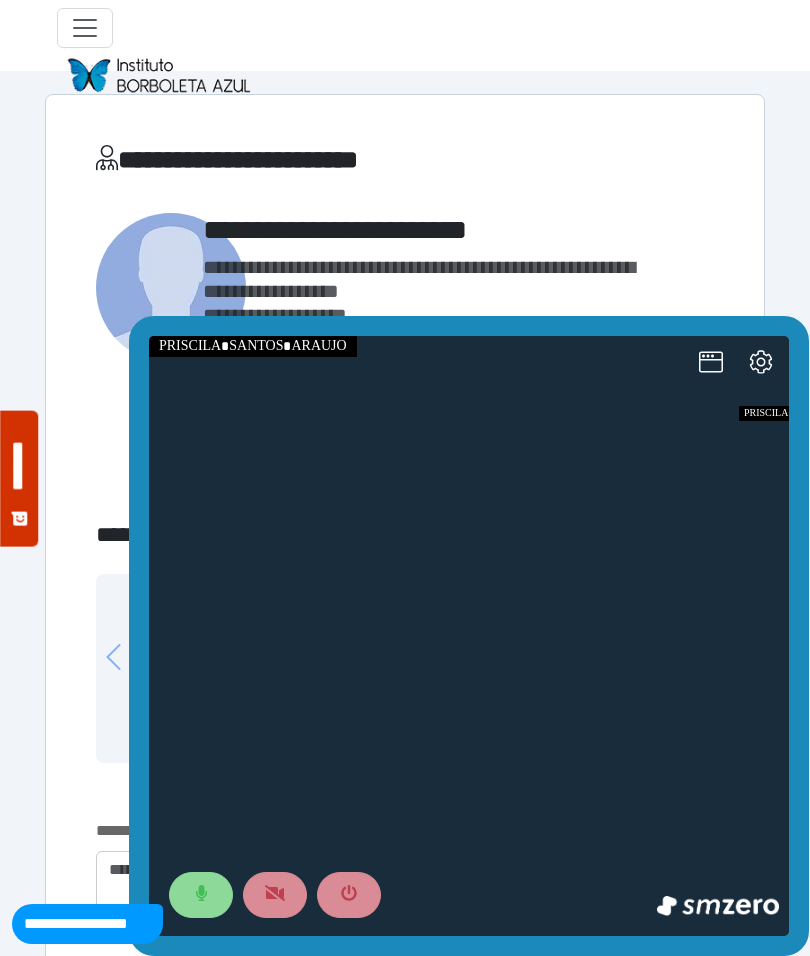 click on "**********" at bounding box center (405, 2358) 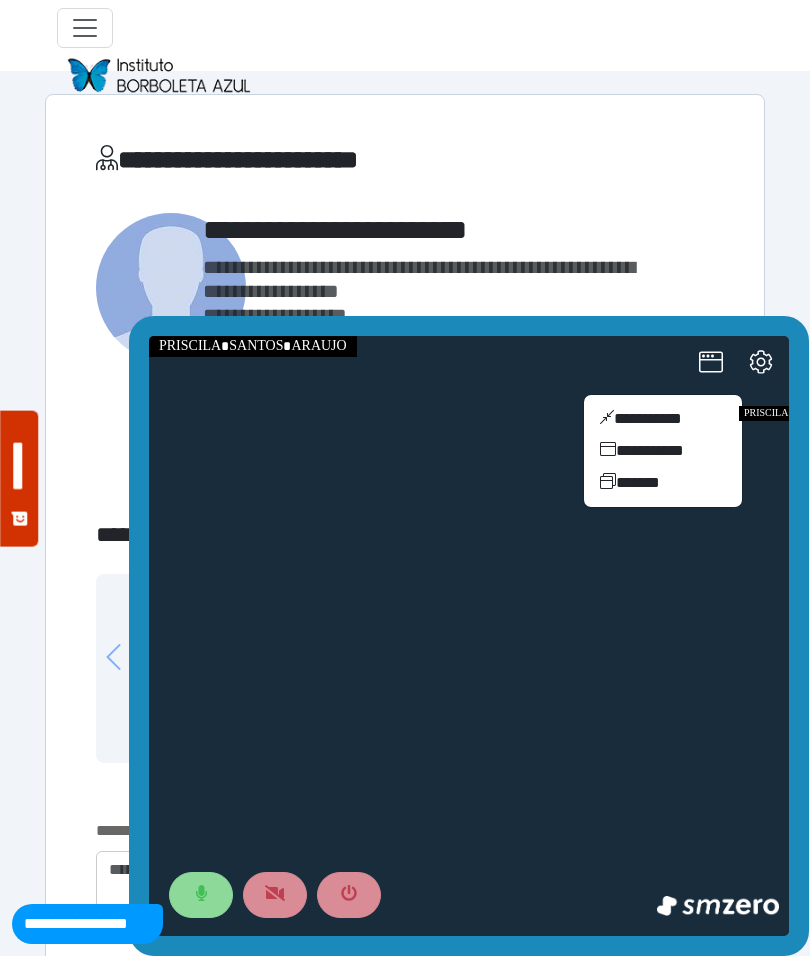 click on "**********" at bounding box center (663, 419) 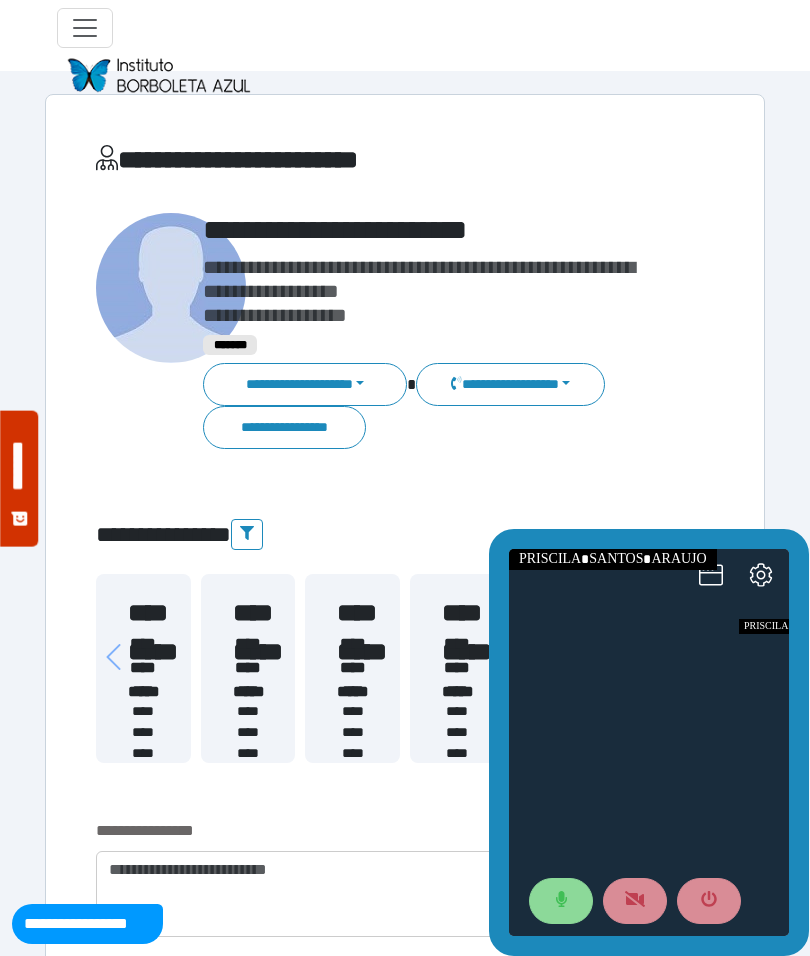 click on "**********" at bounding box center (305, 384) 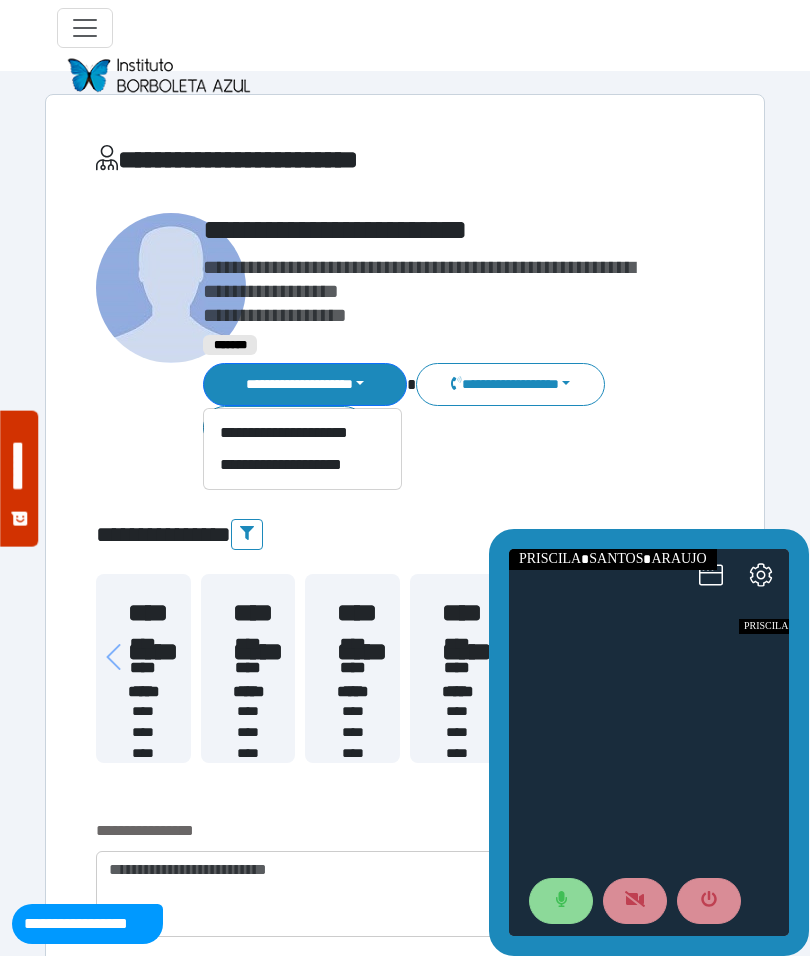 click on "**********" at bounding box center (432, 291) 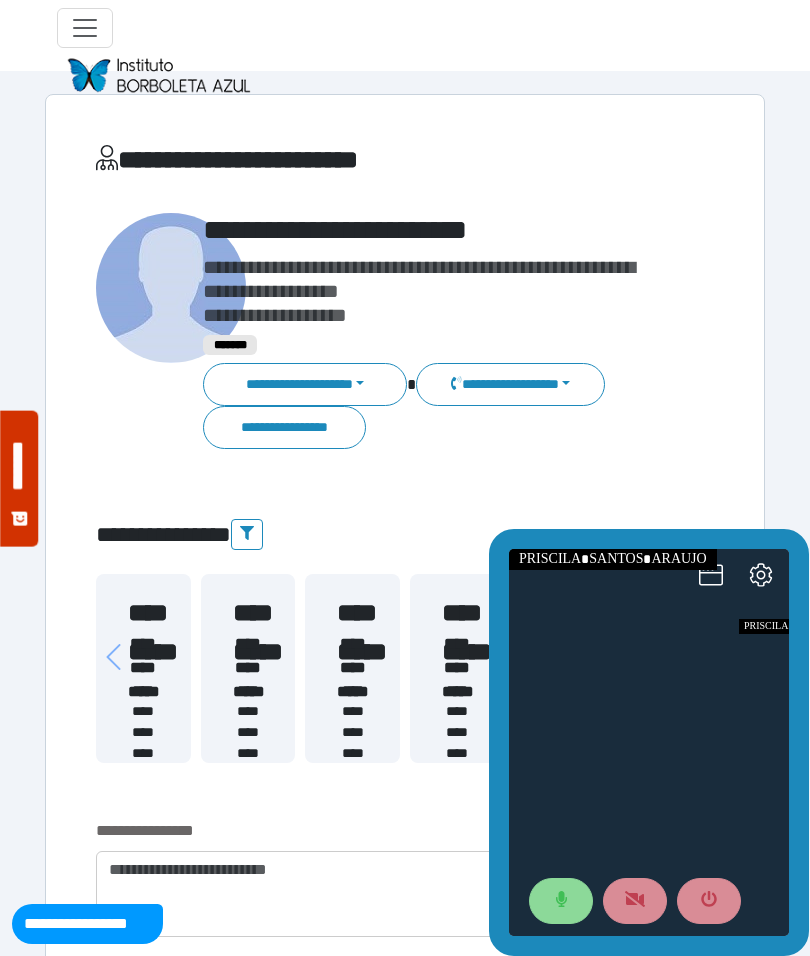 click on "**********" at bounding box center (510, 384) 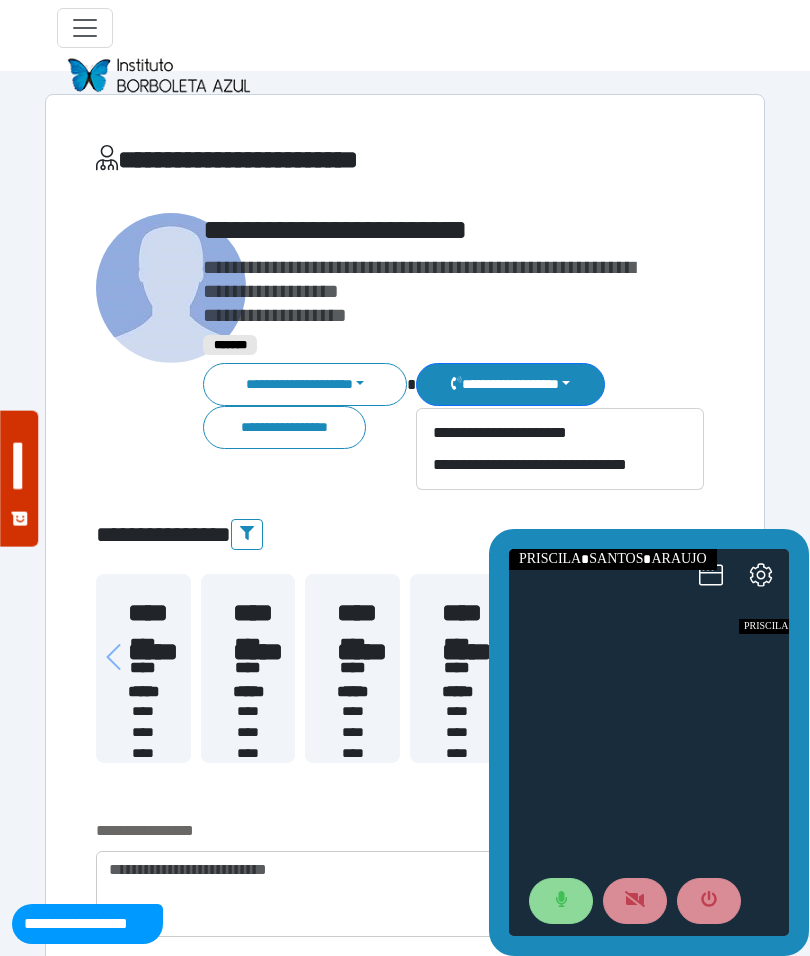 click on "**********" at bounding box center [560, 433] 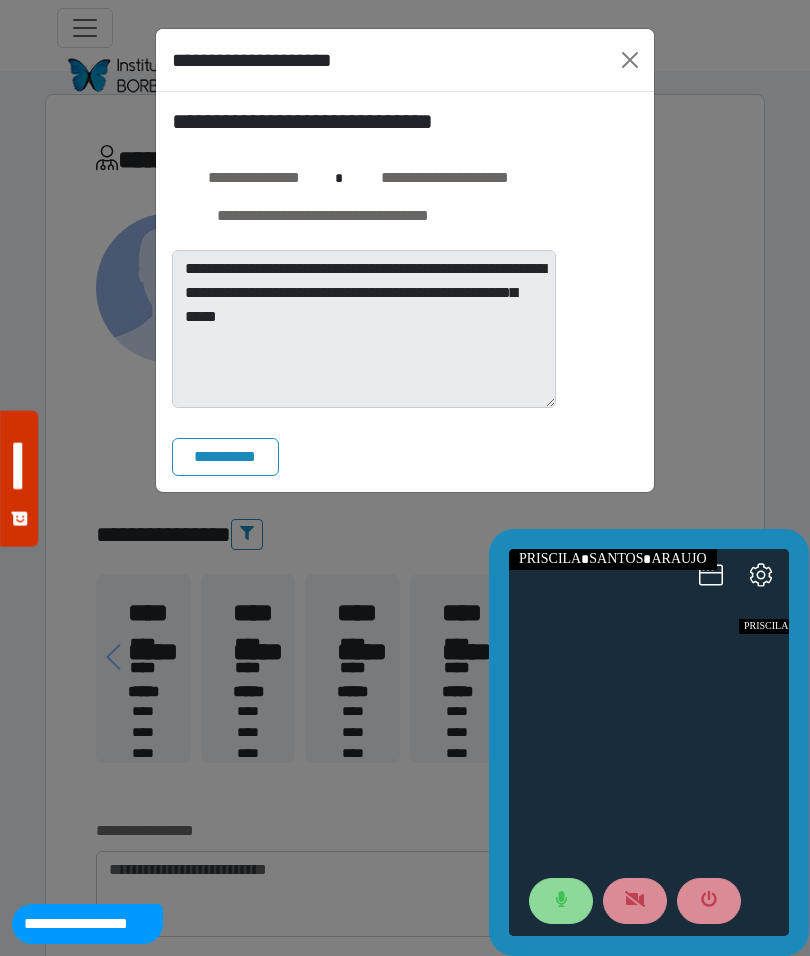 click on "**********" at bounding box center [225, 457] 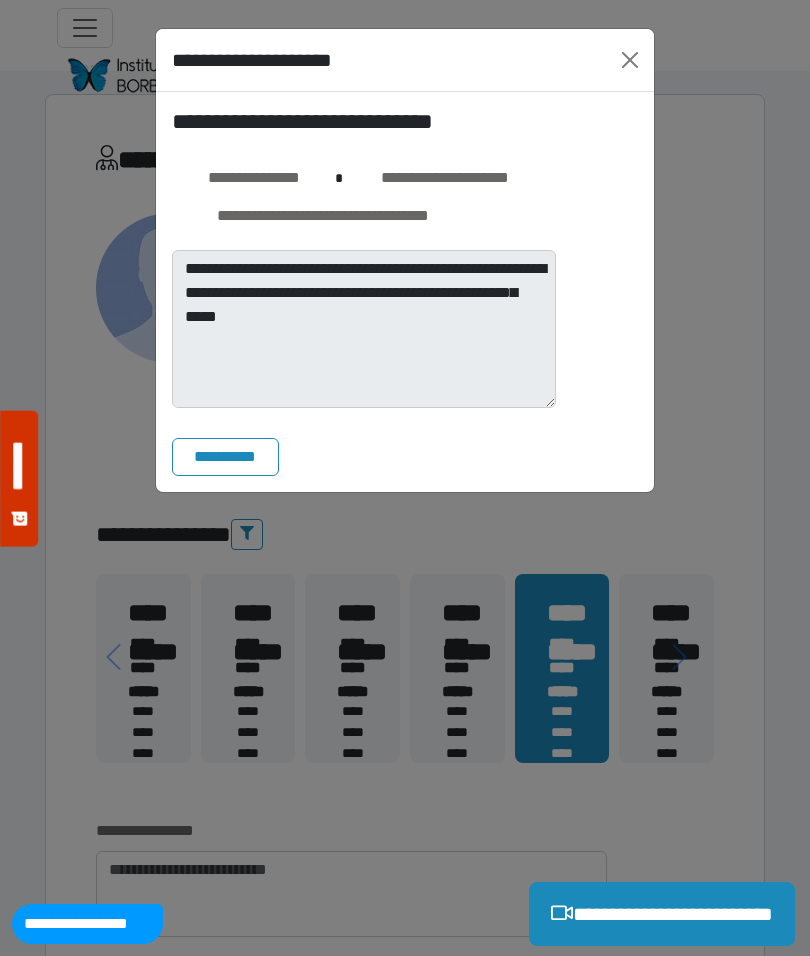 click at bounding box center [630, 60] 